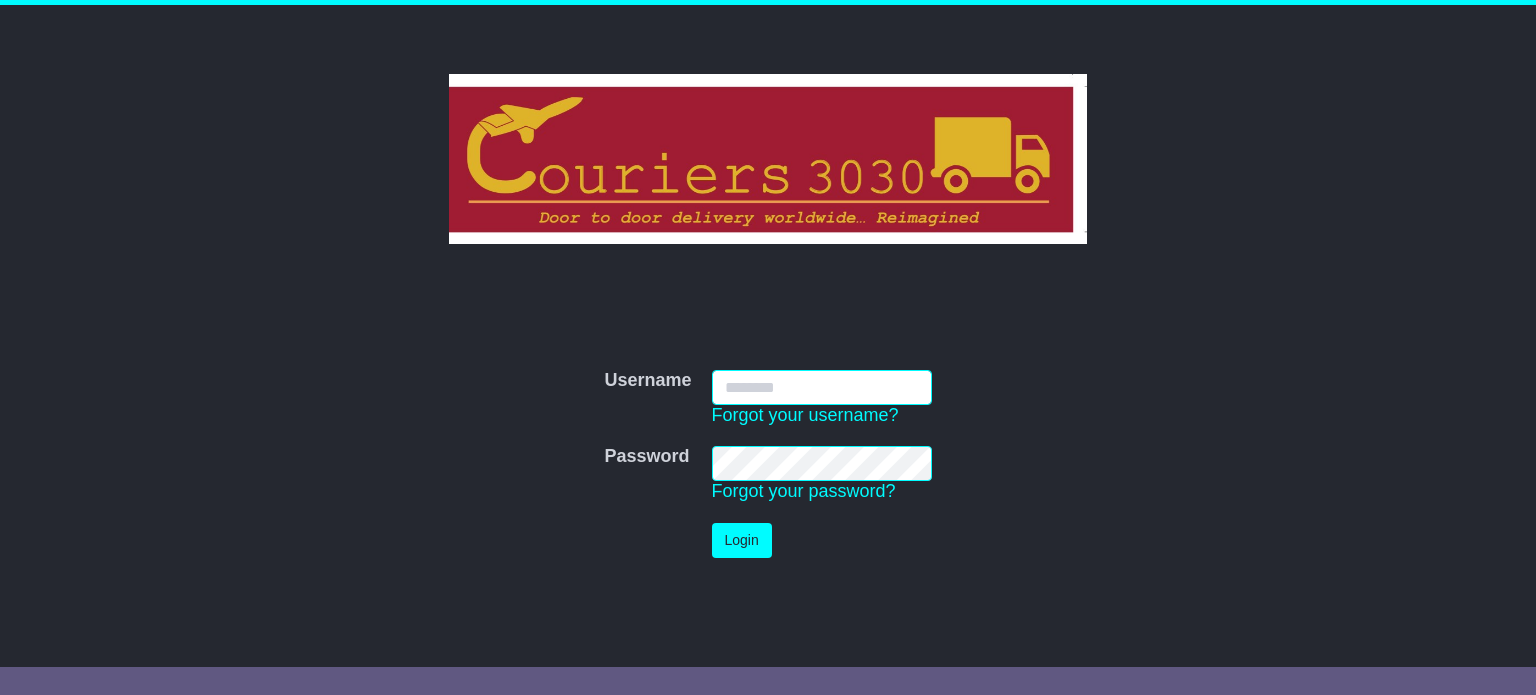 scroll, scrollTop: 0, scrollLeft: 0, axis: both 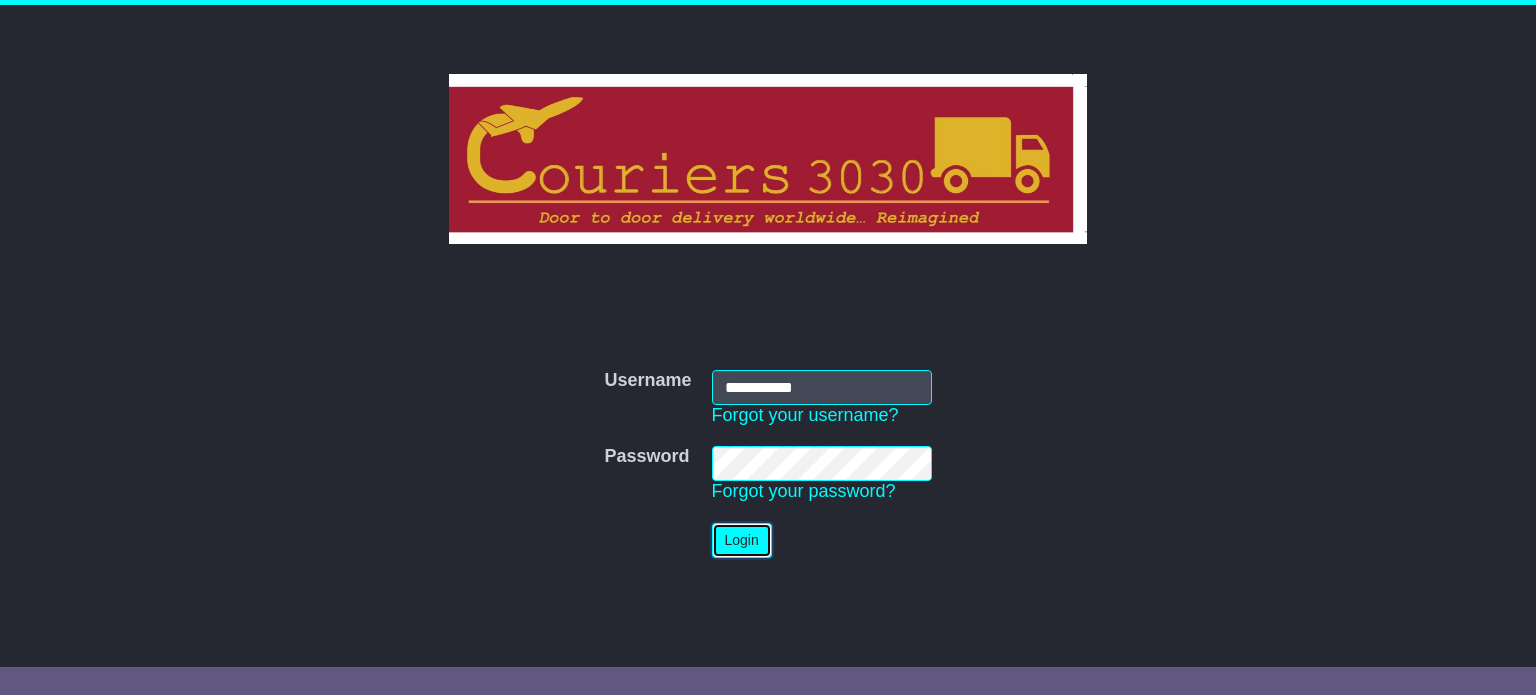 click on "Login" at bounding box center (742, 540) 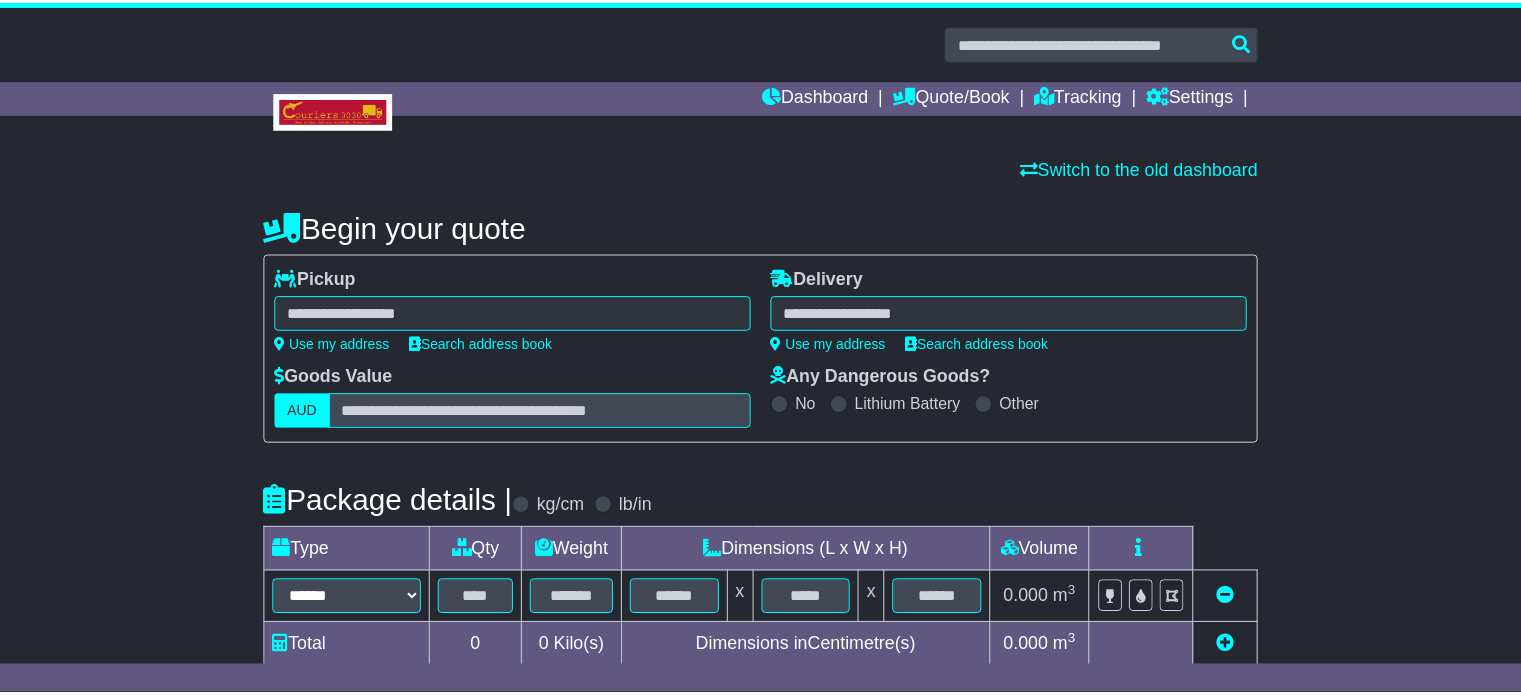 scroll, scrollTop: 0, scrollLeft: 0, axis: both 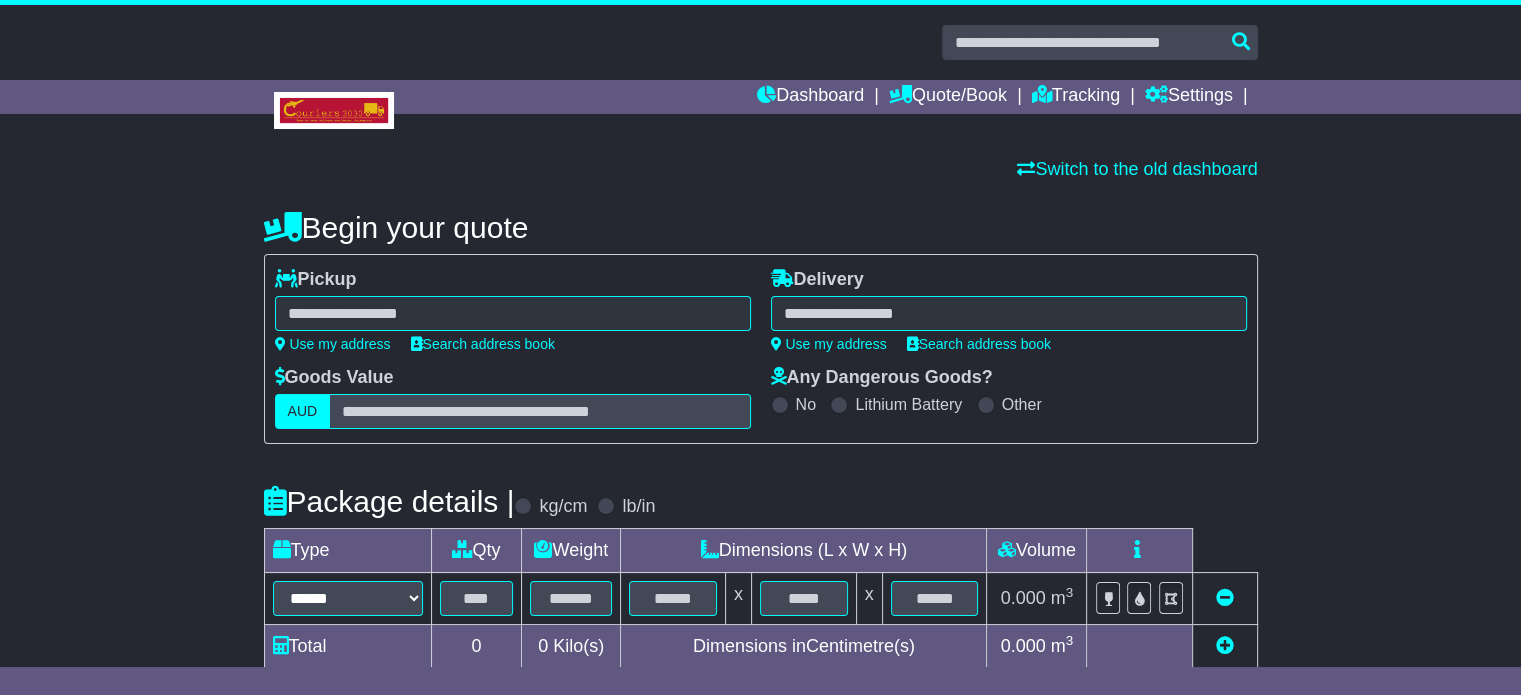 click at bounding box center (513, 313) 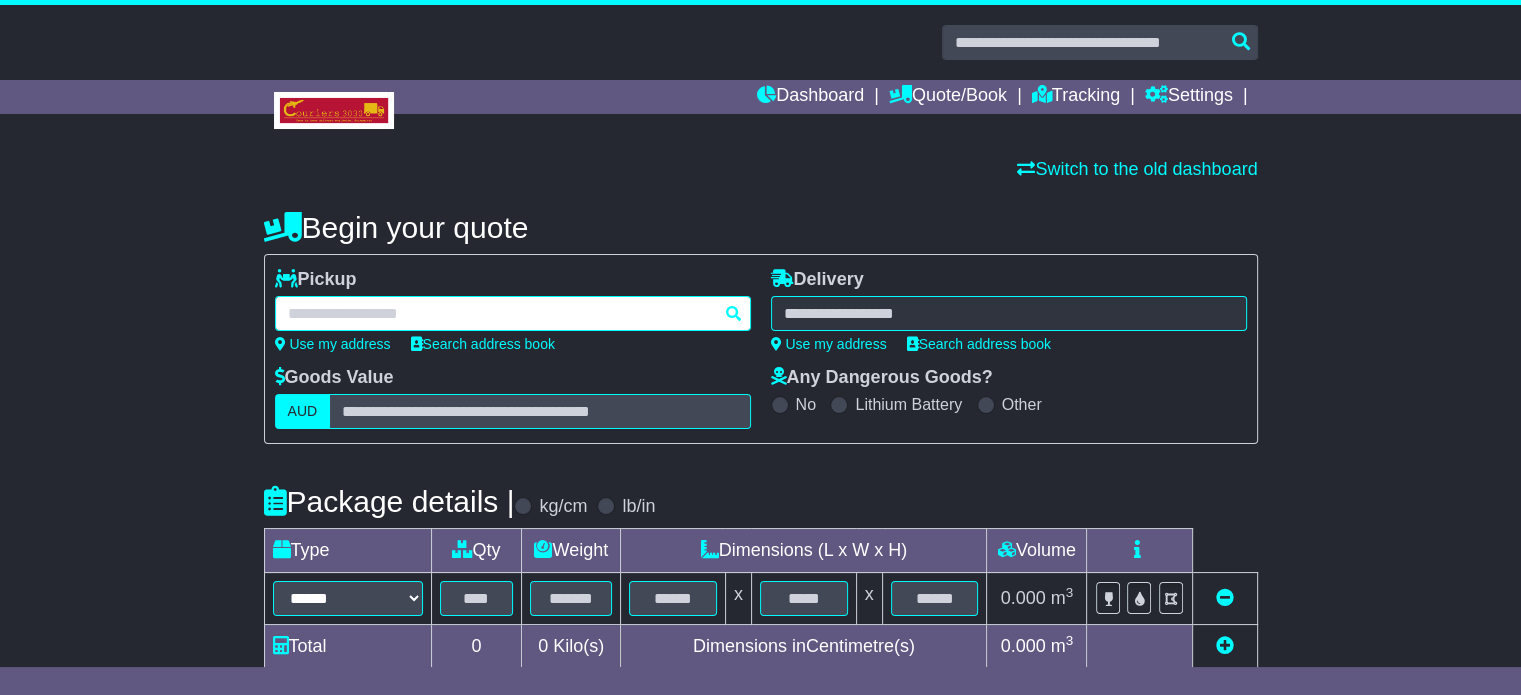 paste on "*********" 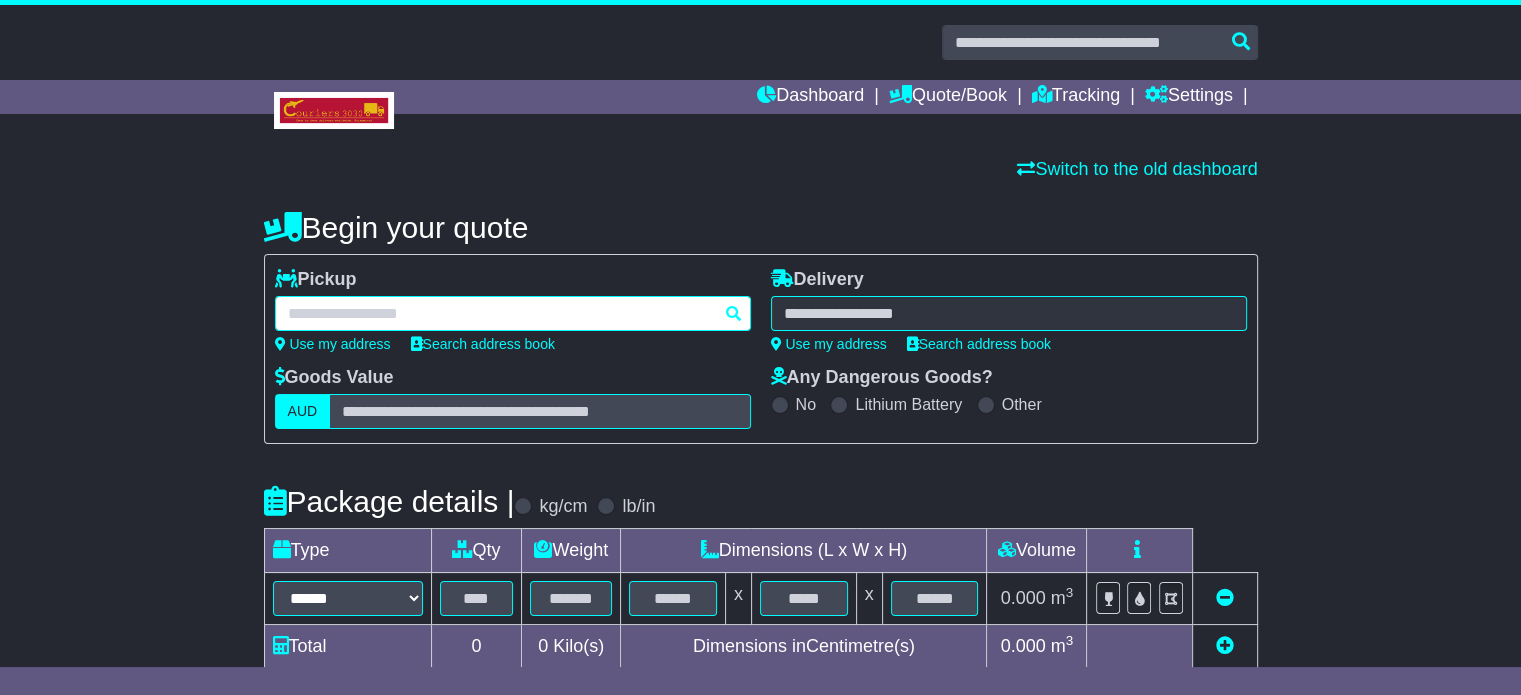 type on "*********" 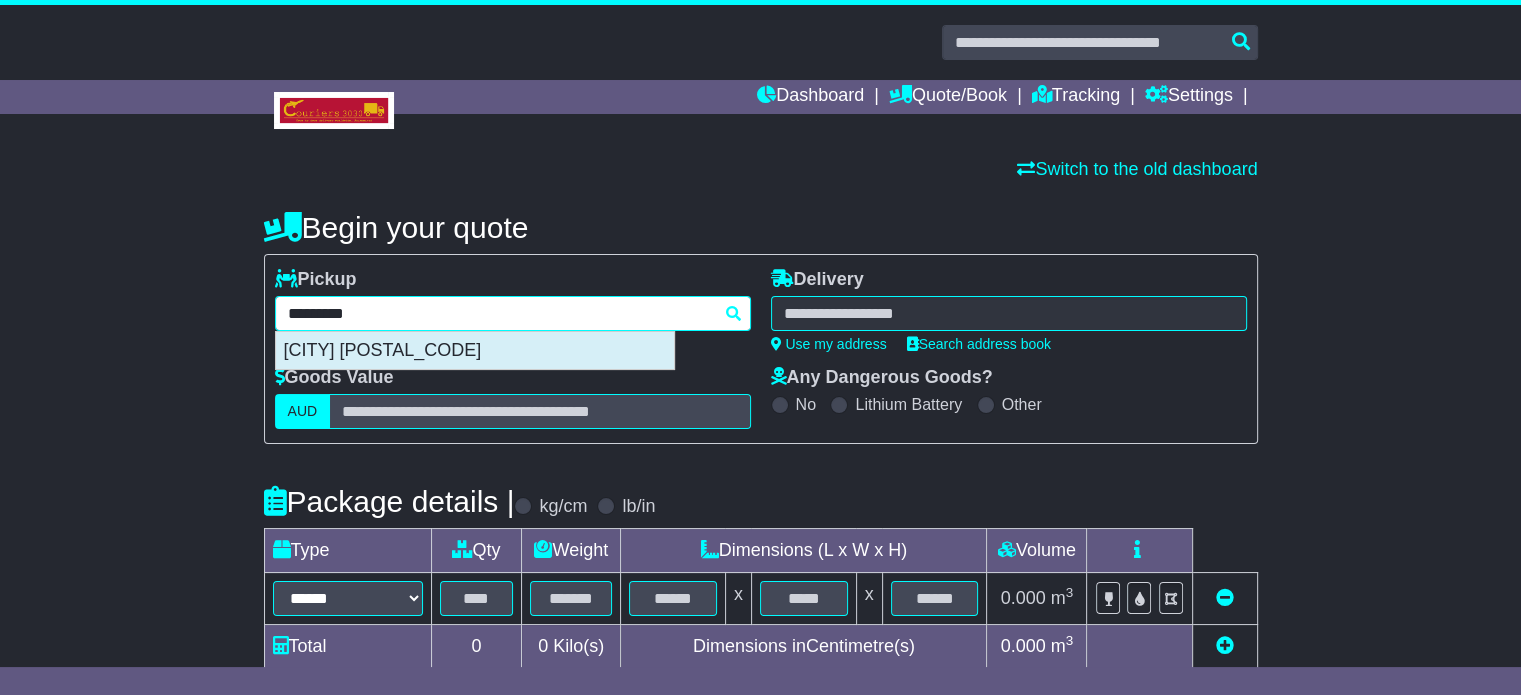 click on "[CITY] [POSTAL_CODE]" at bounding box center [475, 351] 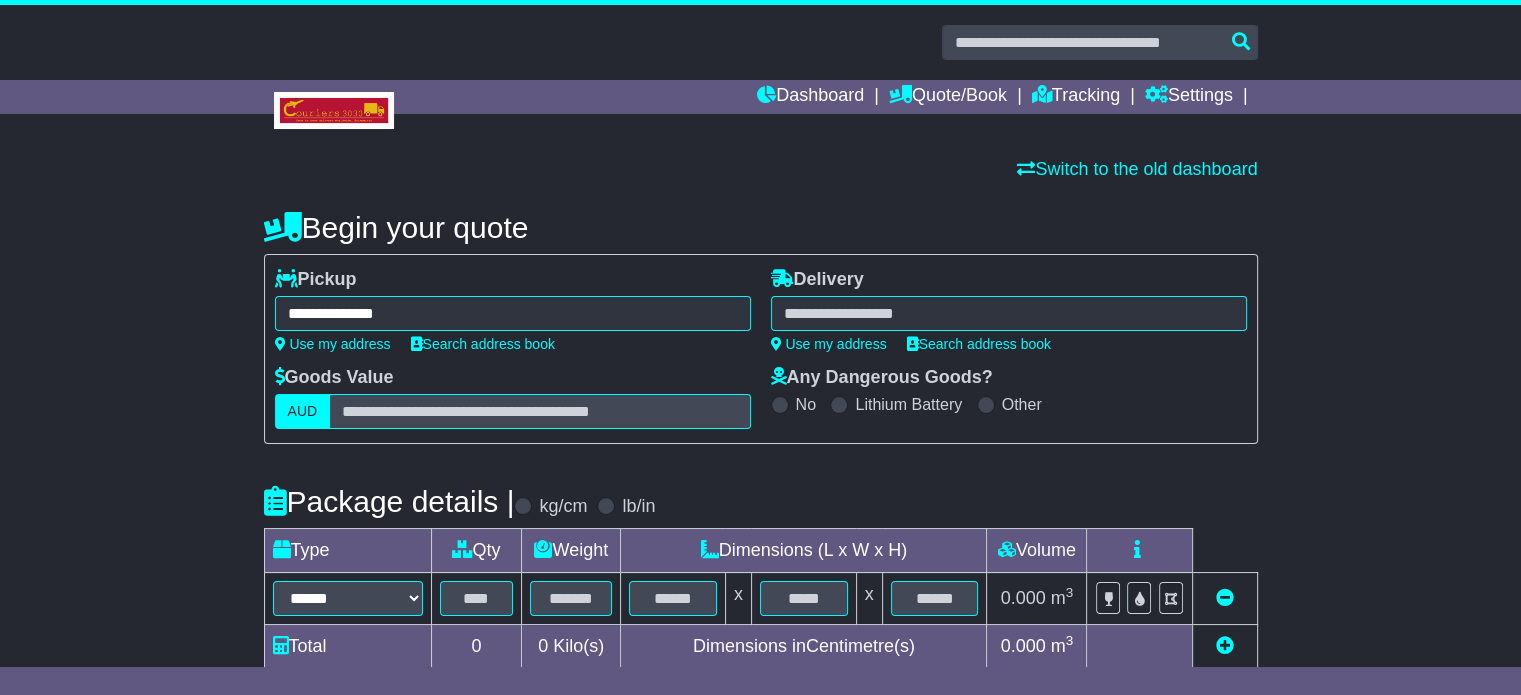 type on "**********" 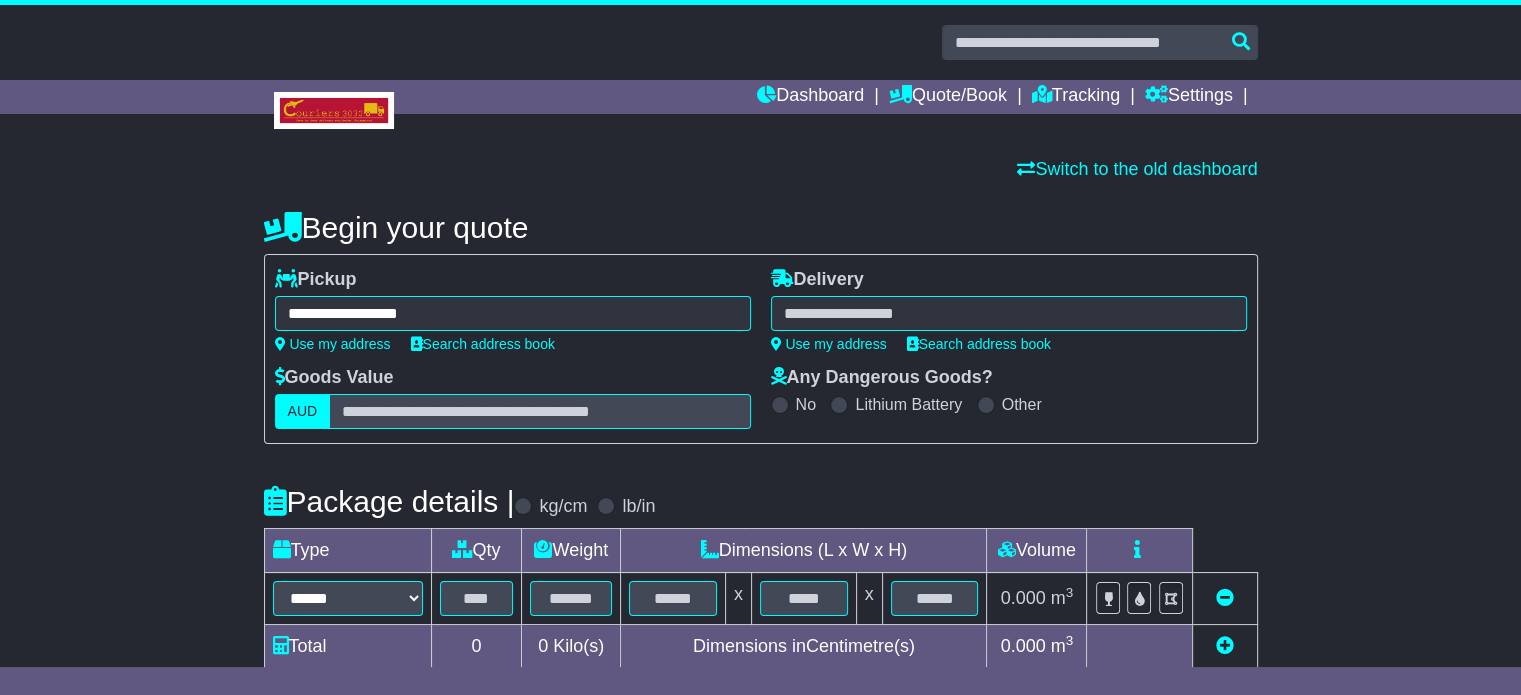 click at bounding box center [1009, 313] 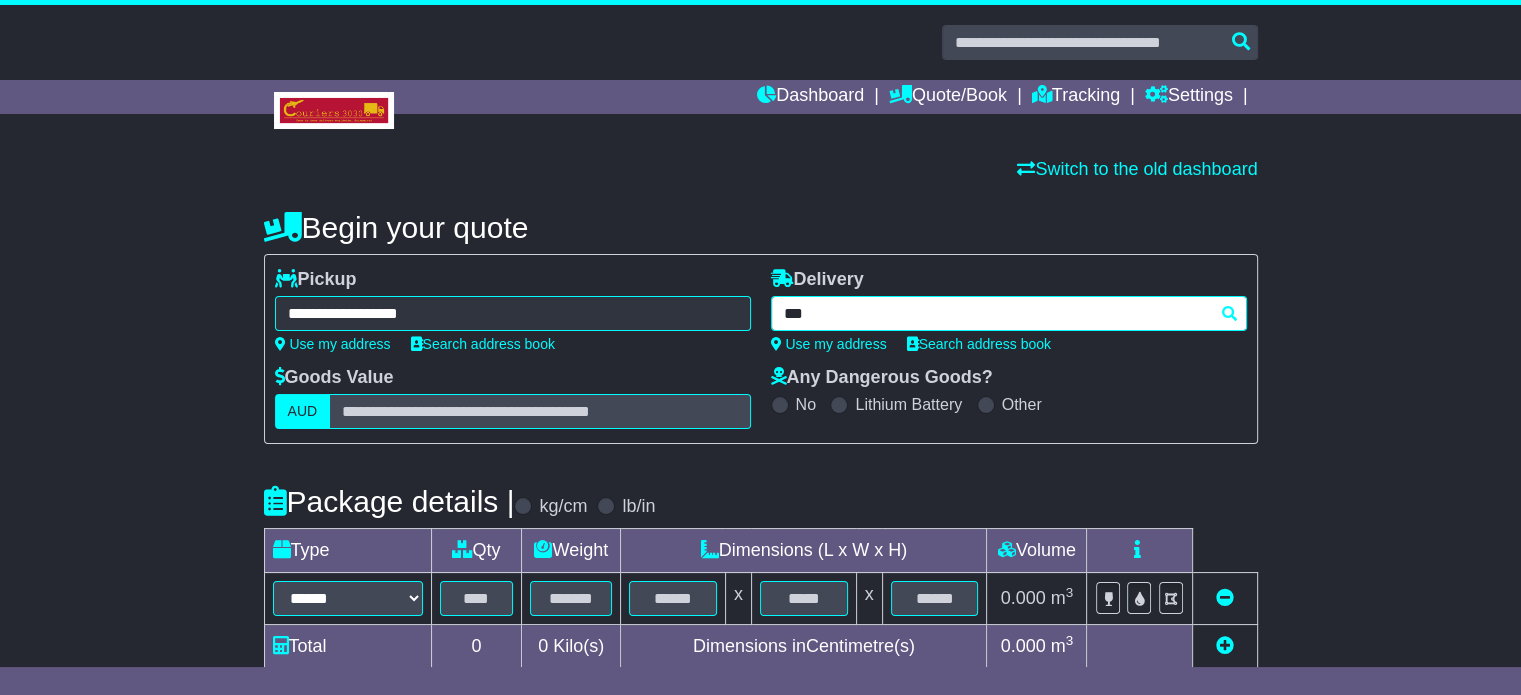 type on "****" 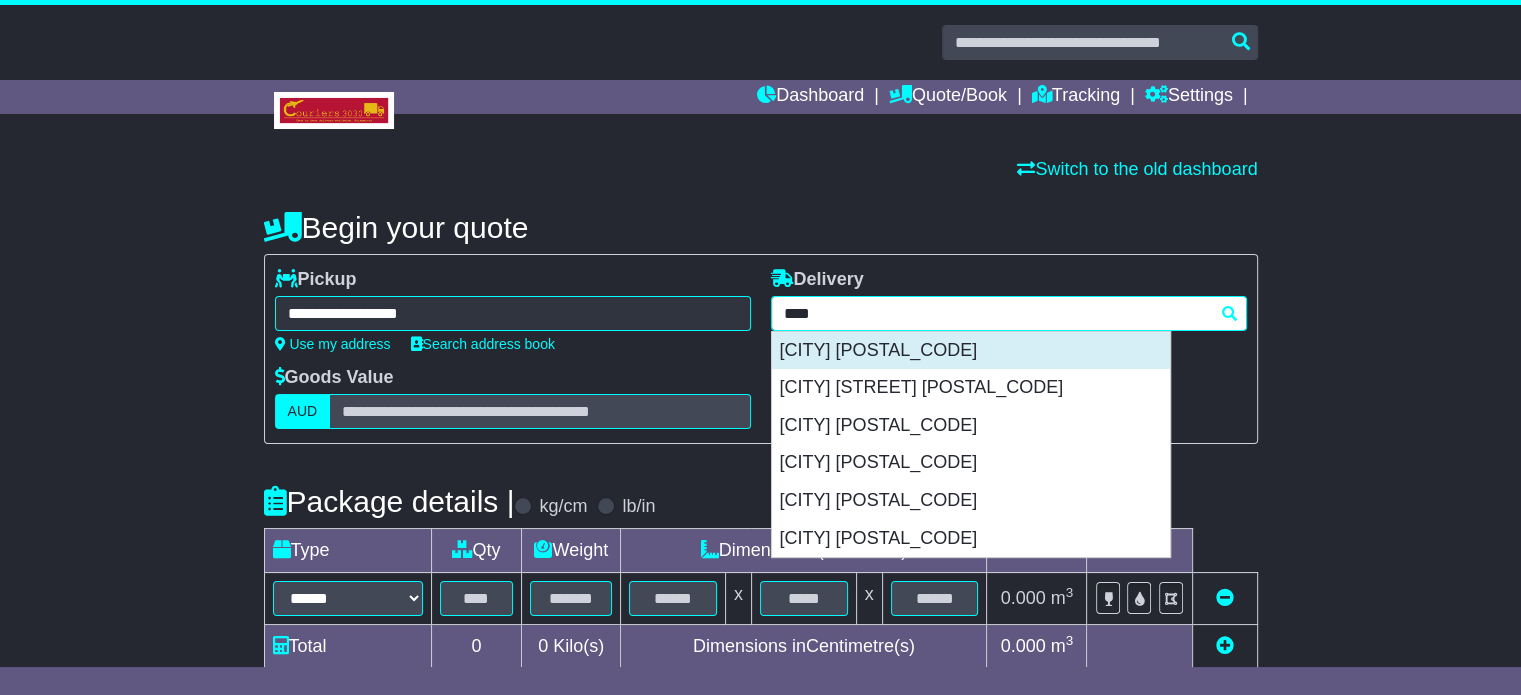 click on "[CITY] [POSTAL_CODE]" at bounding box center [971, 351] 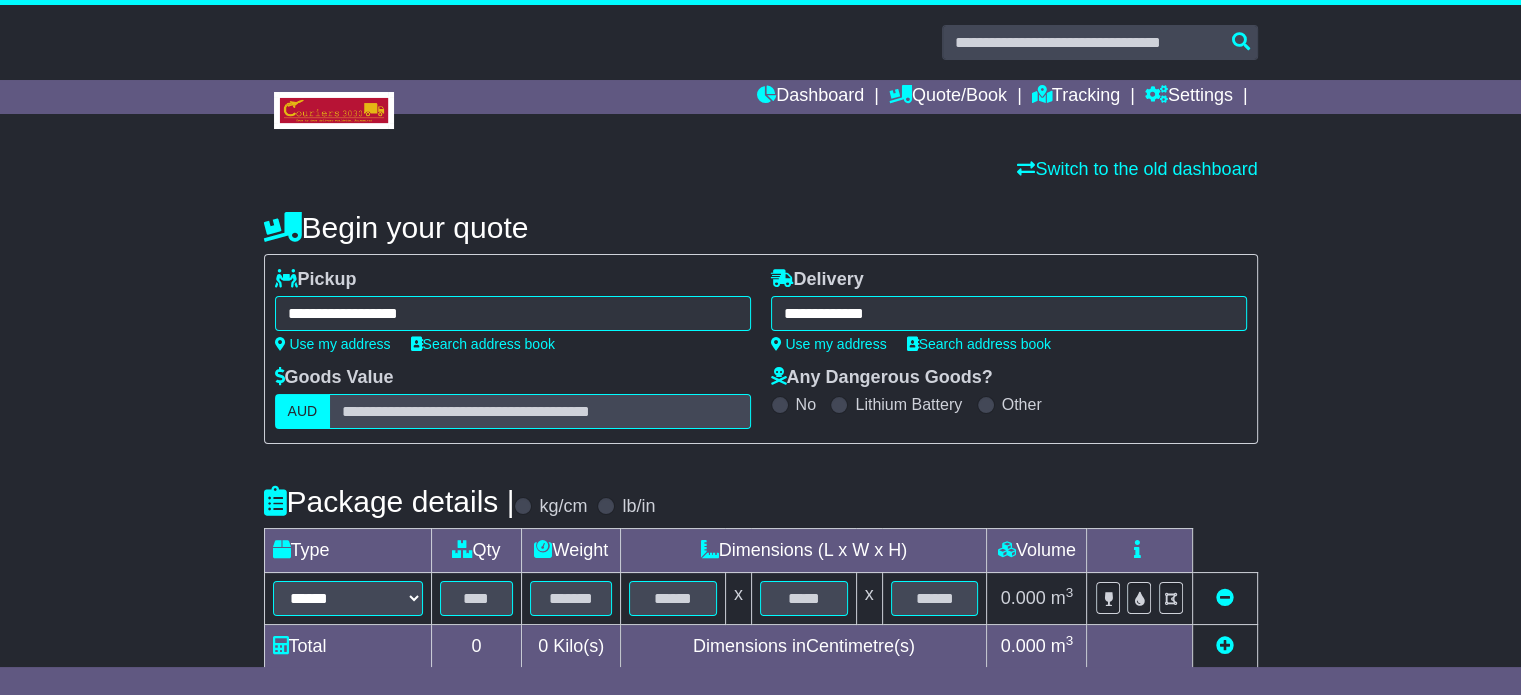 type on "**********" 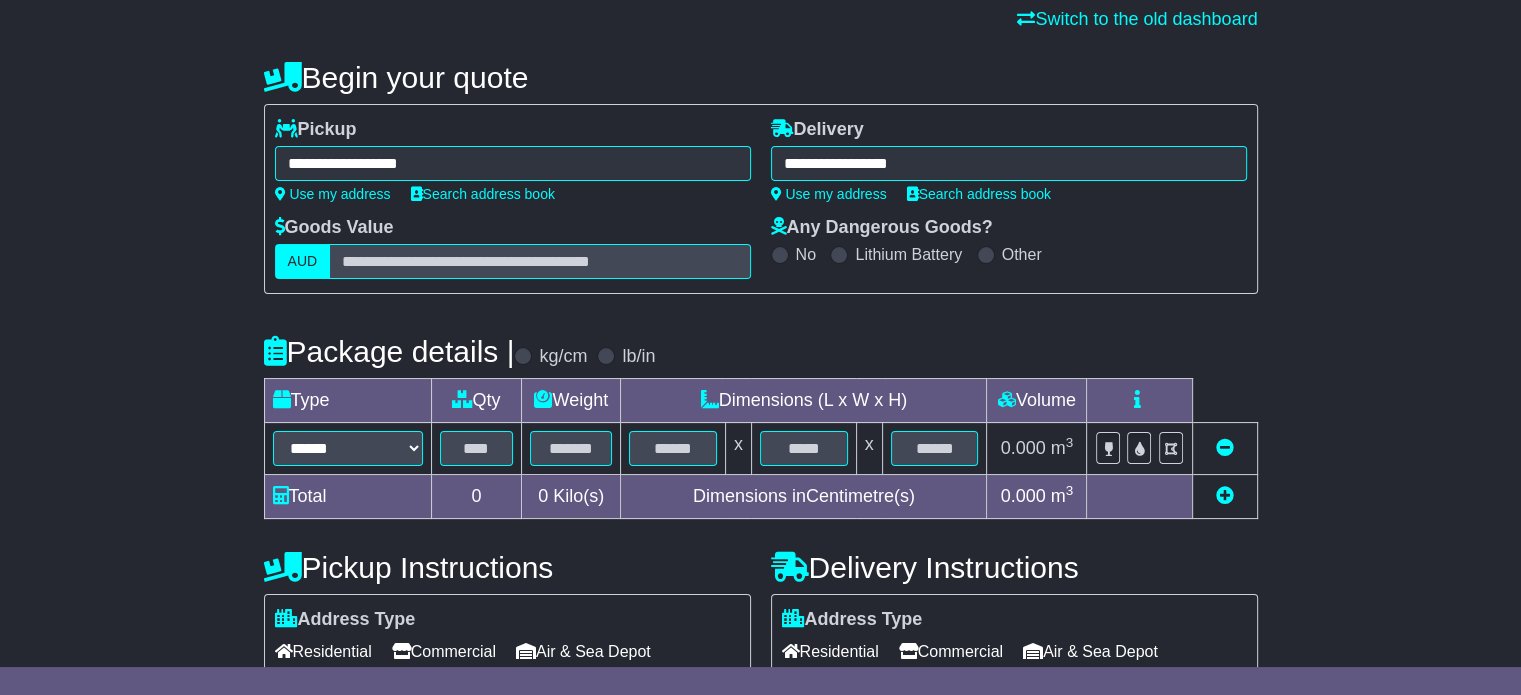 scroll, scrollTop: 360, scrollLeft: 0, axis: vertical 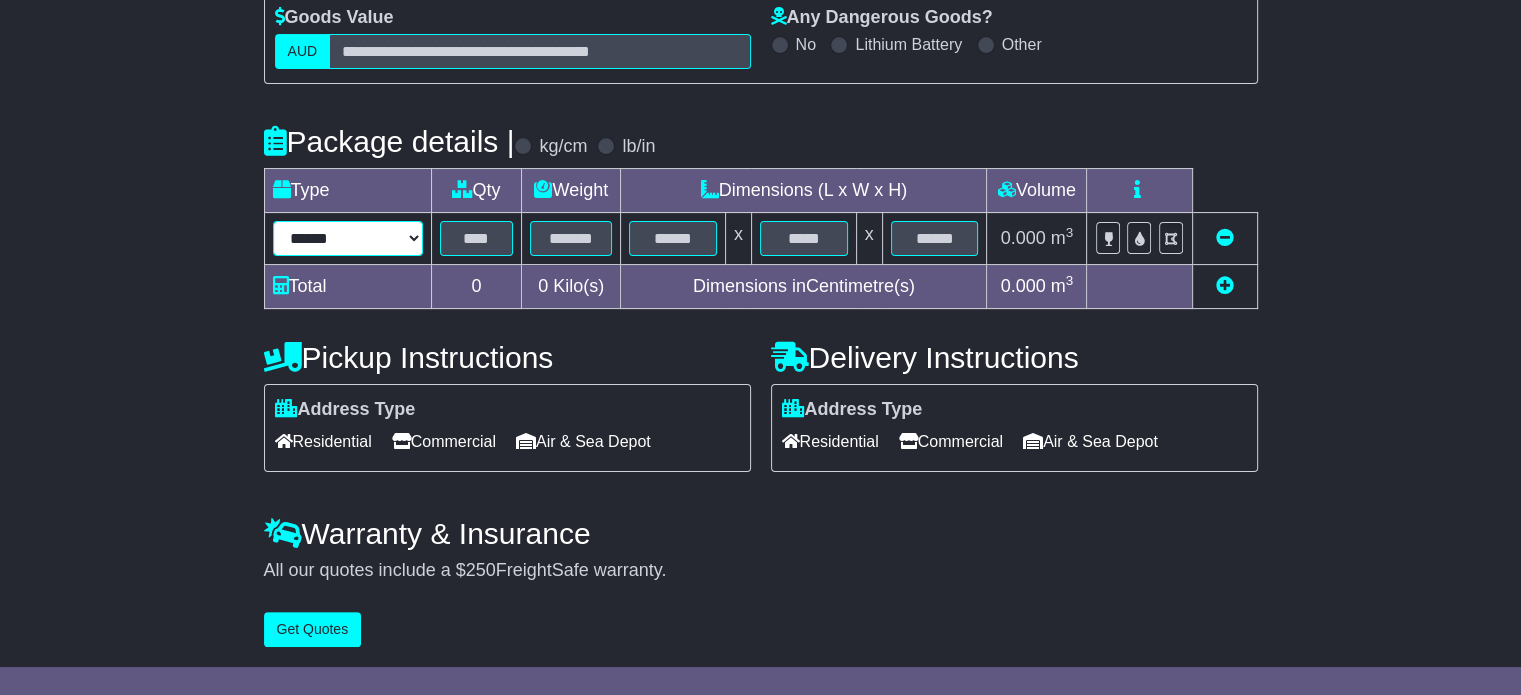 click on "****** ****** *** ******** ***** **** **** ****** *** *******" at bounding box center [348, 238] 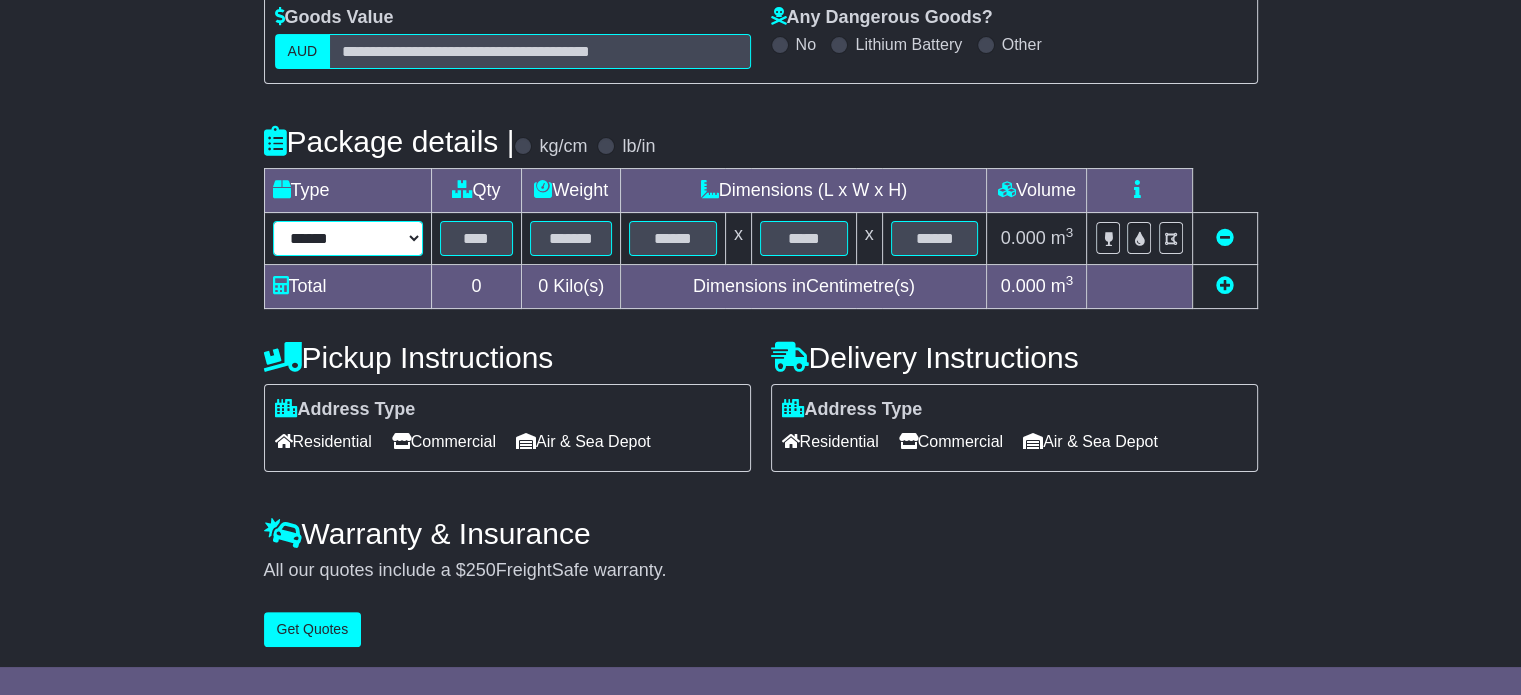 select on "*****" 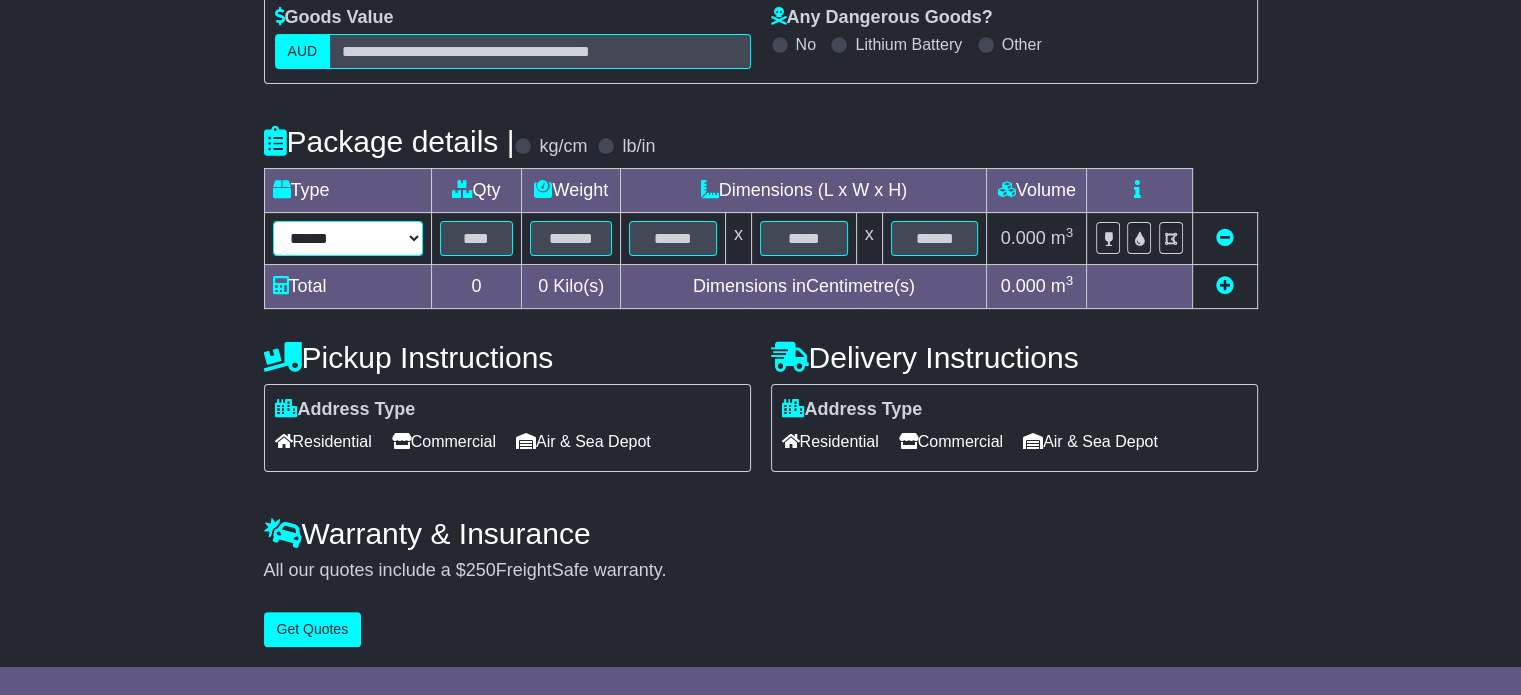 click on "****** ****** *** ******** ***** **** **** ****** *** *******" at bounding box center (348, 238) 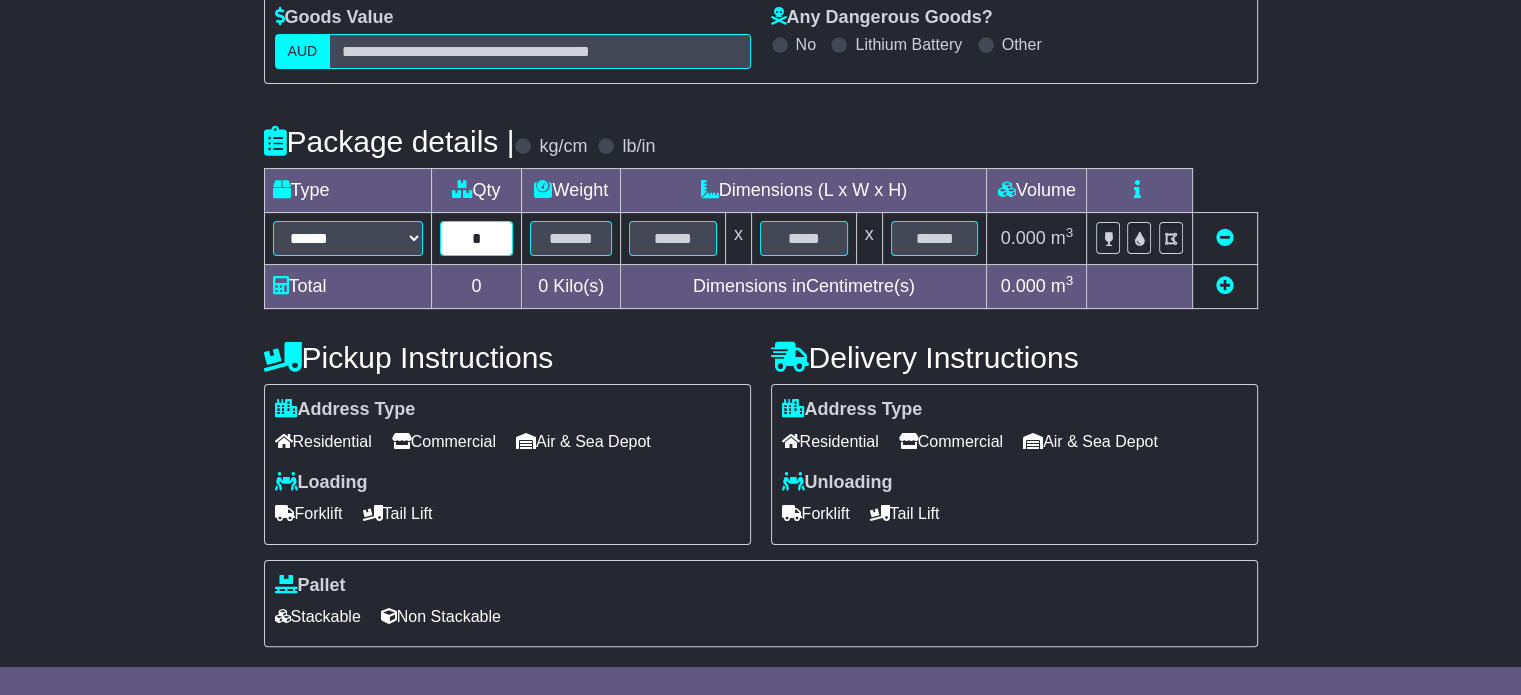 type on "*" 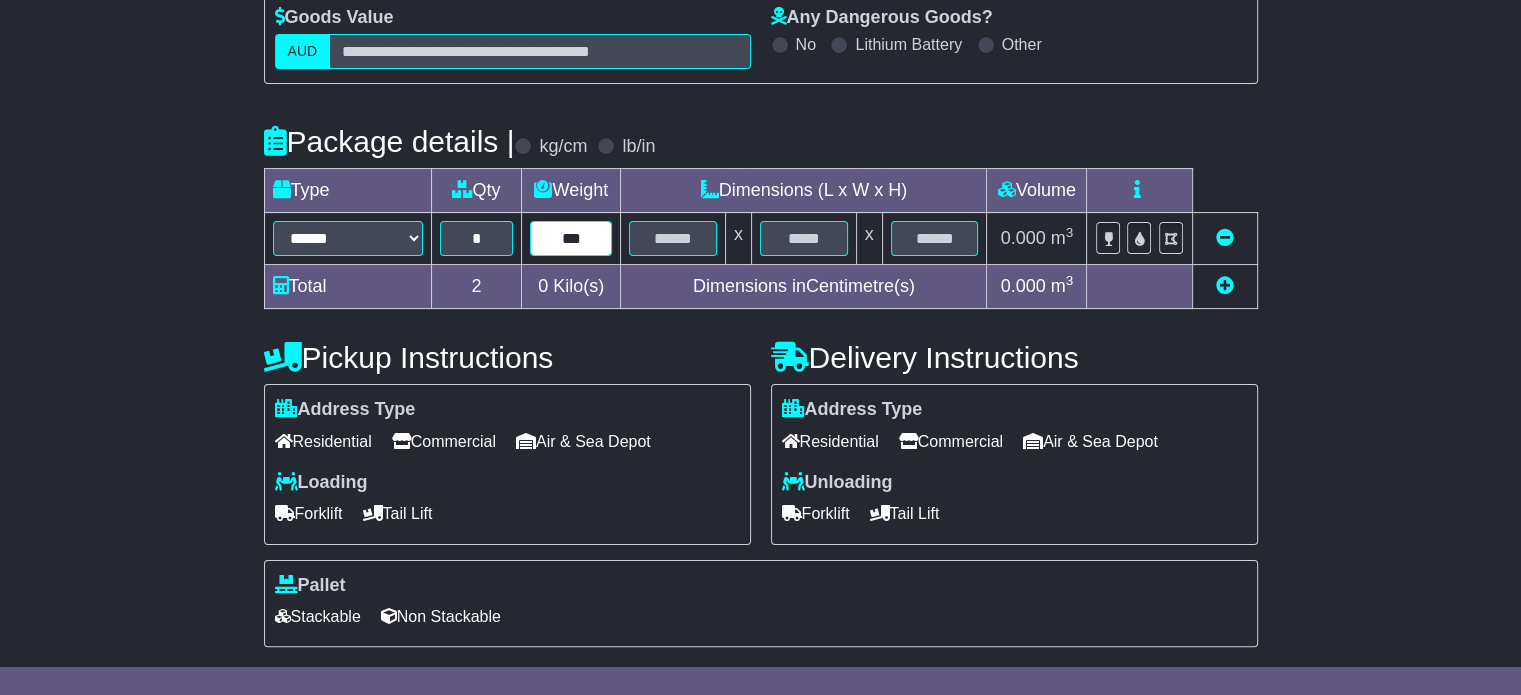 type on "***" 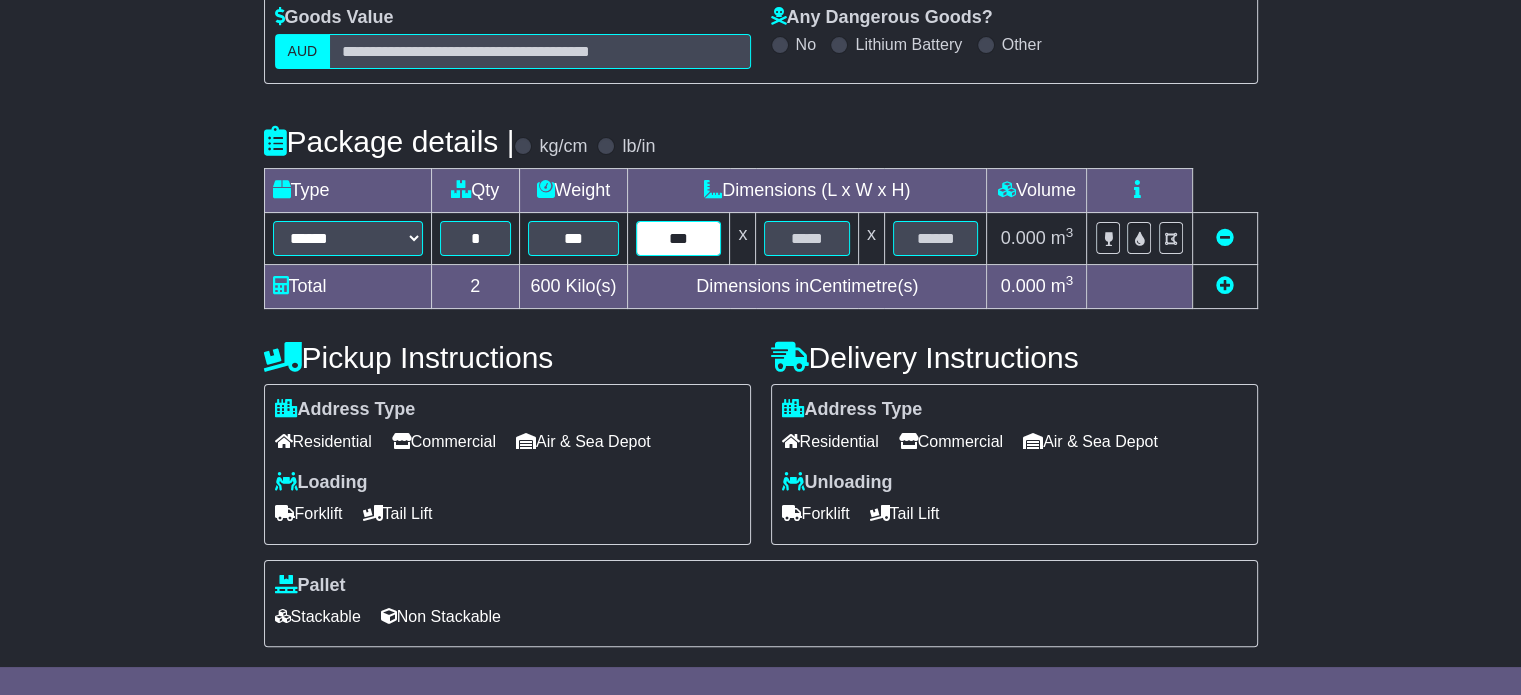 type on "***" 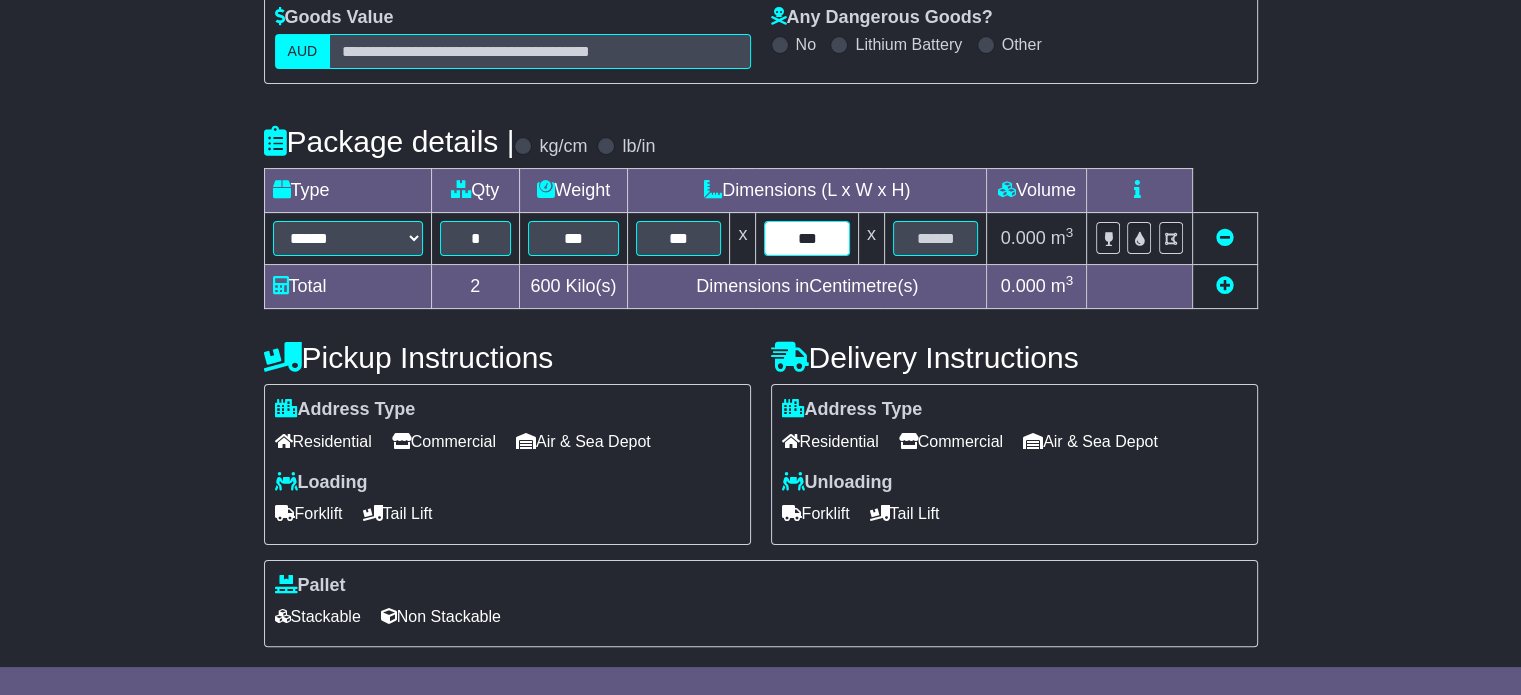 type on "***" 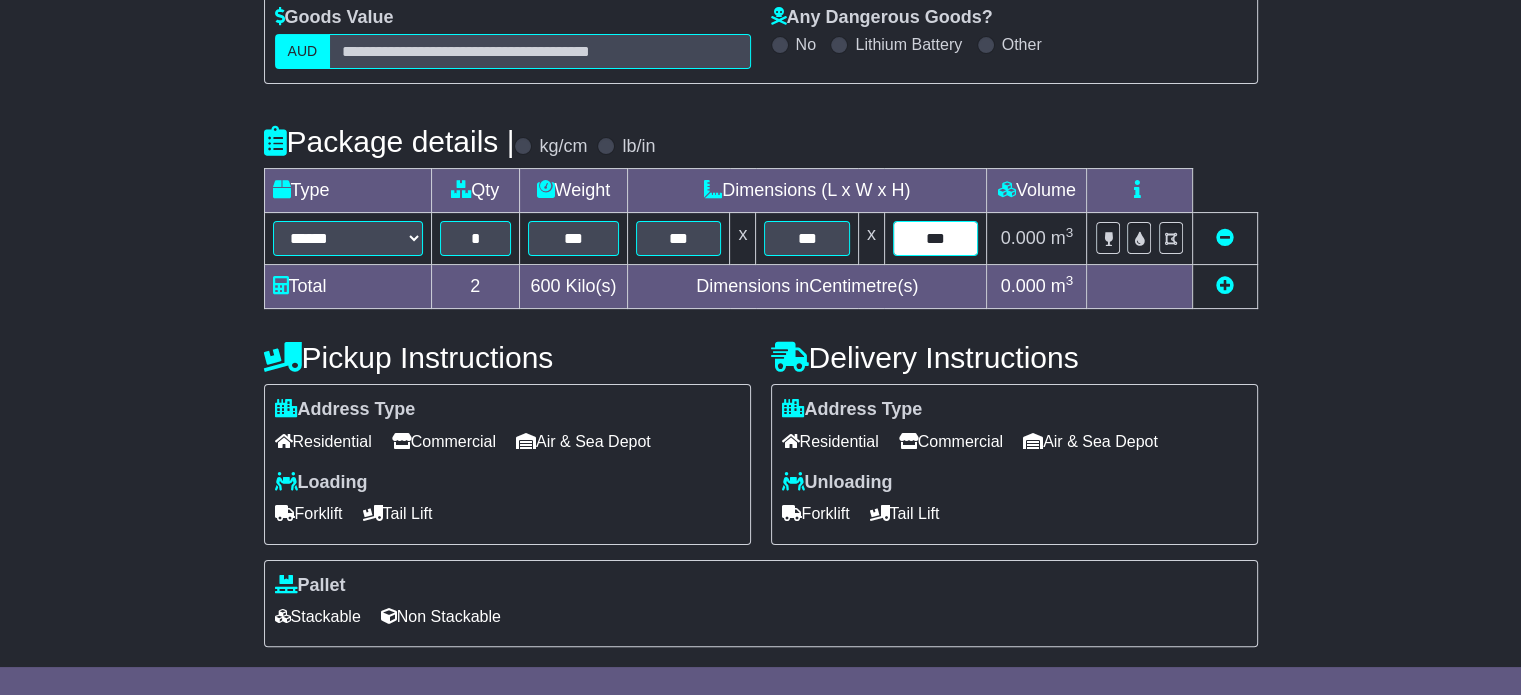 type on "***" 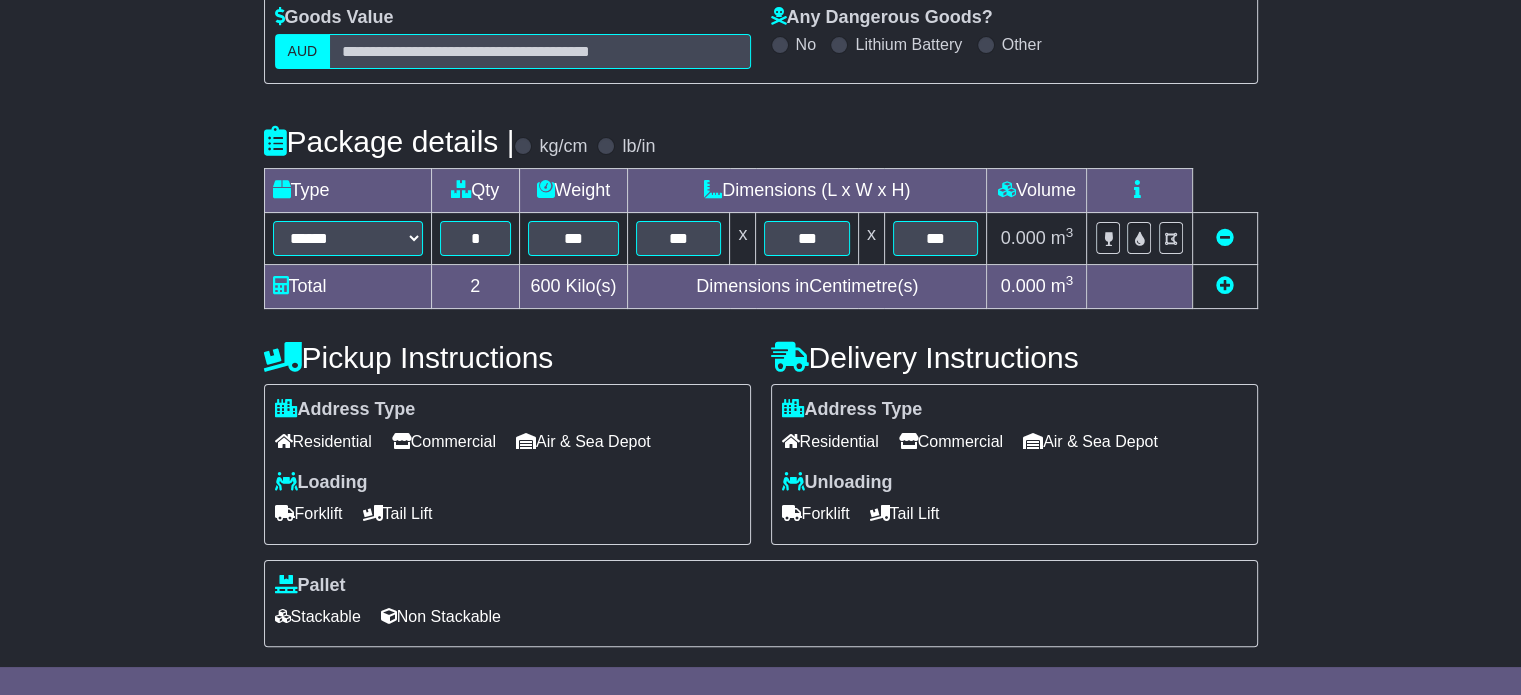 scroll, scrollTop: 535, scrollLeft: 0, axis: vertical 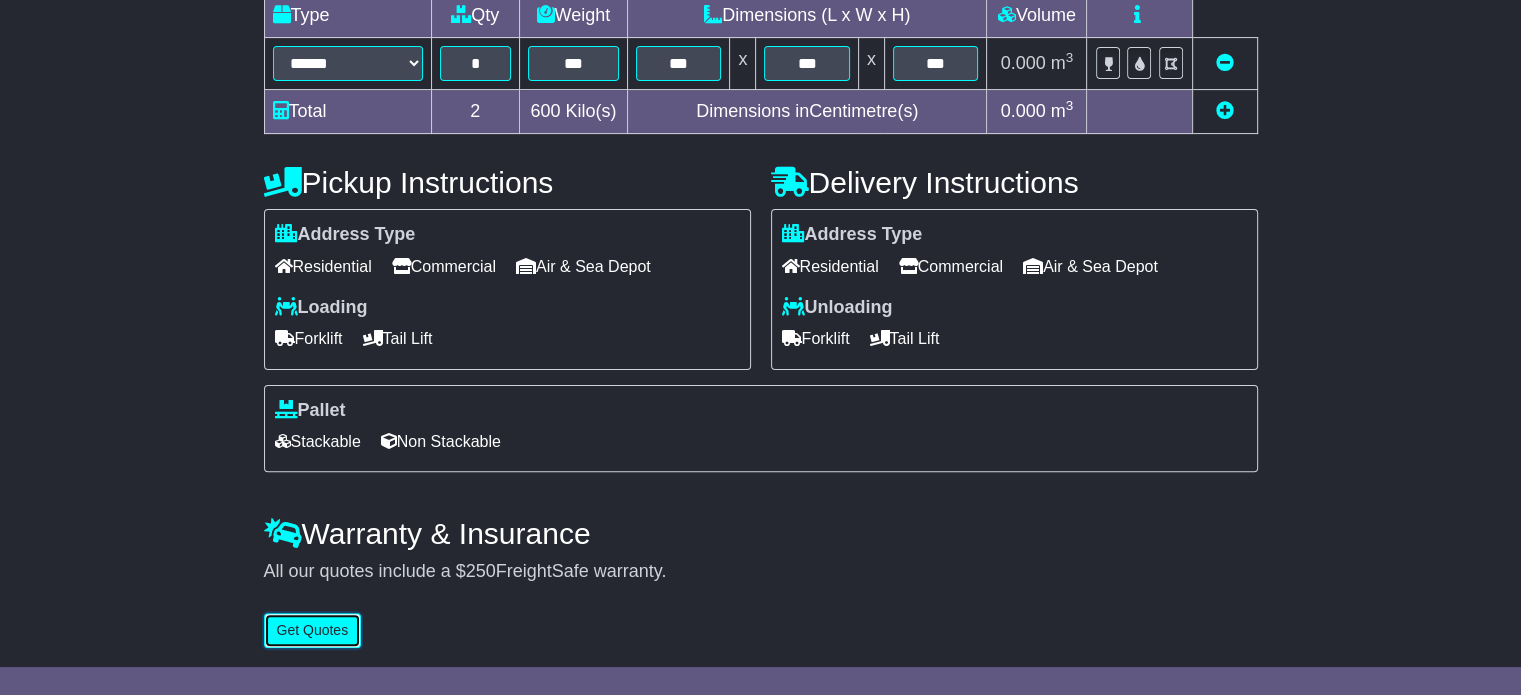 type 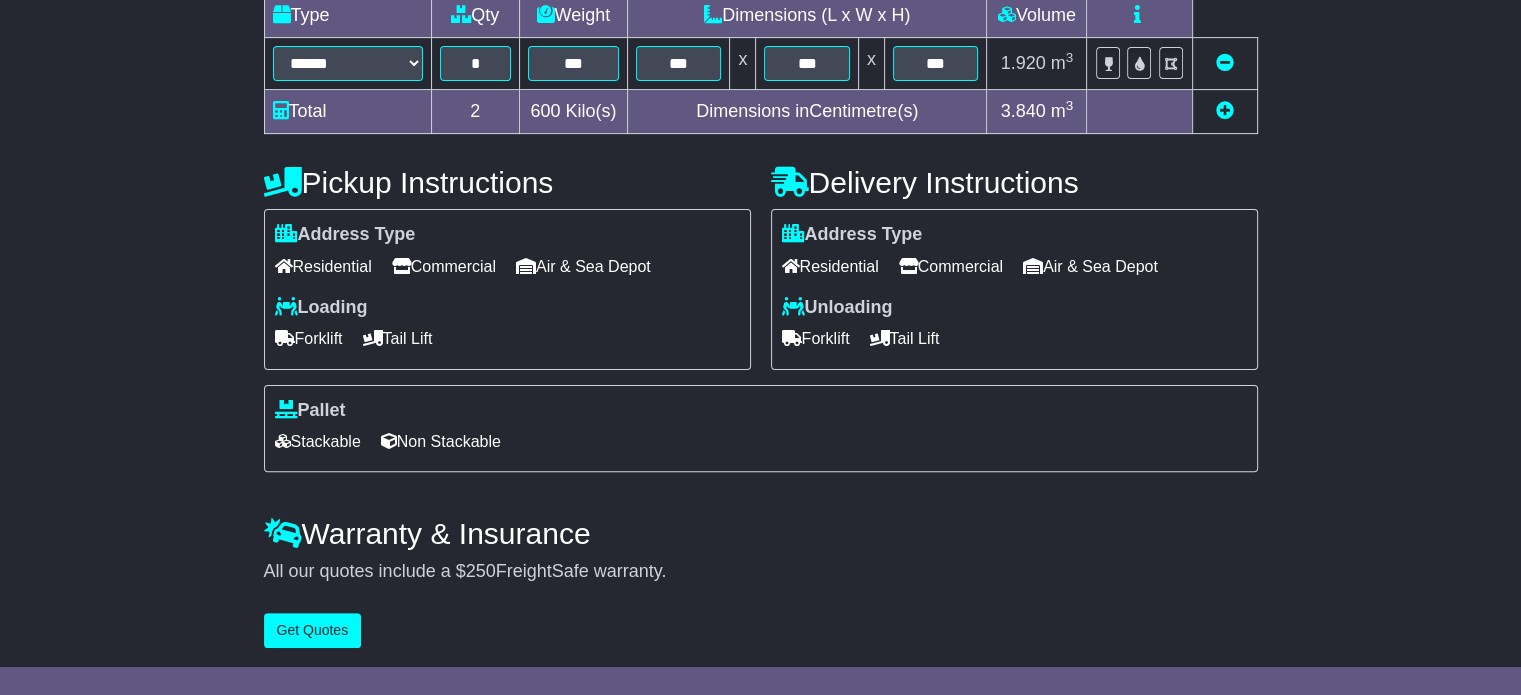 click on "Commercial" at bounding box center (444, 266) 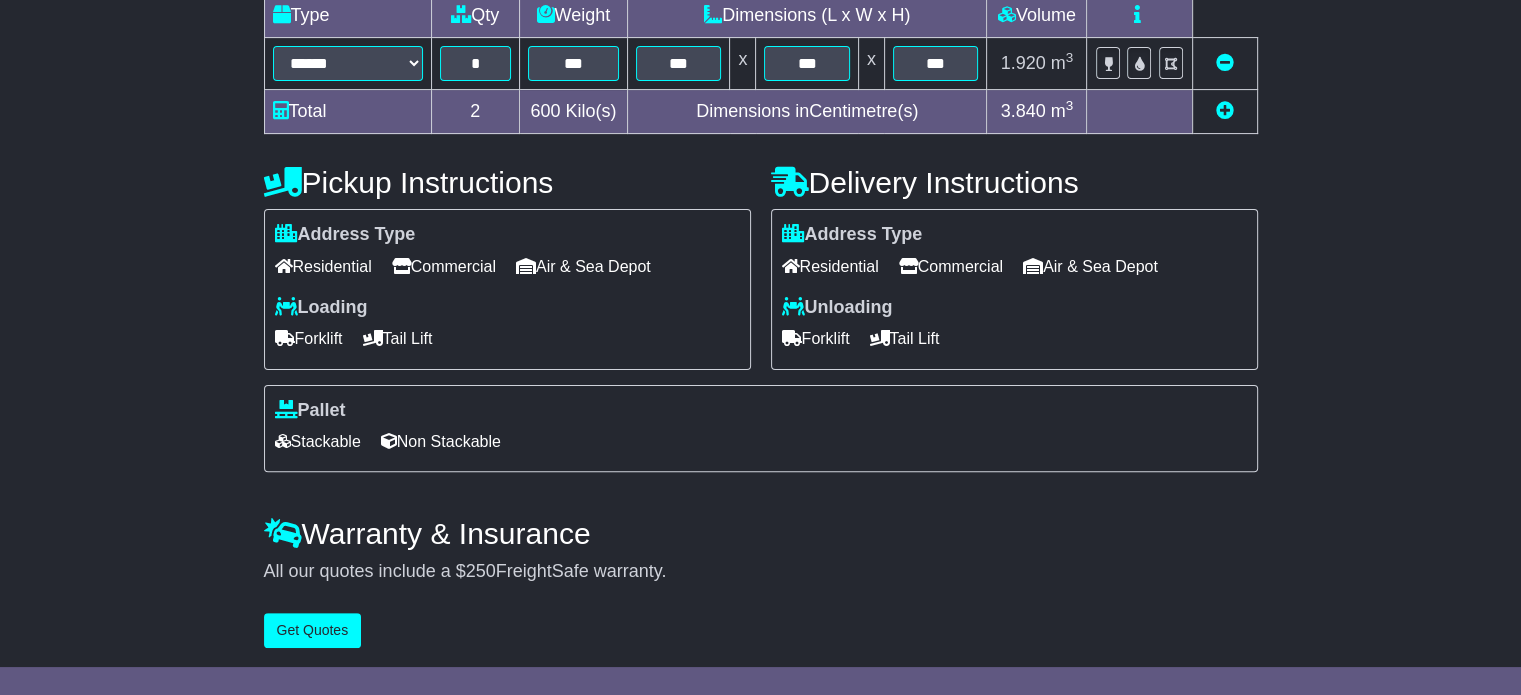 click on "Tail Lift" at bounding box center (398, 338) 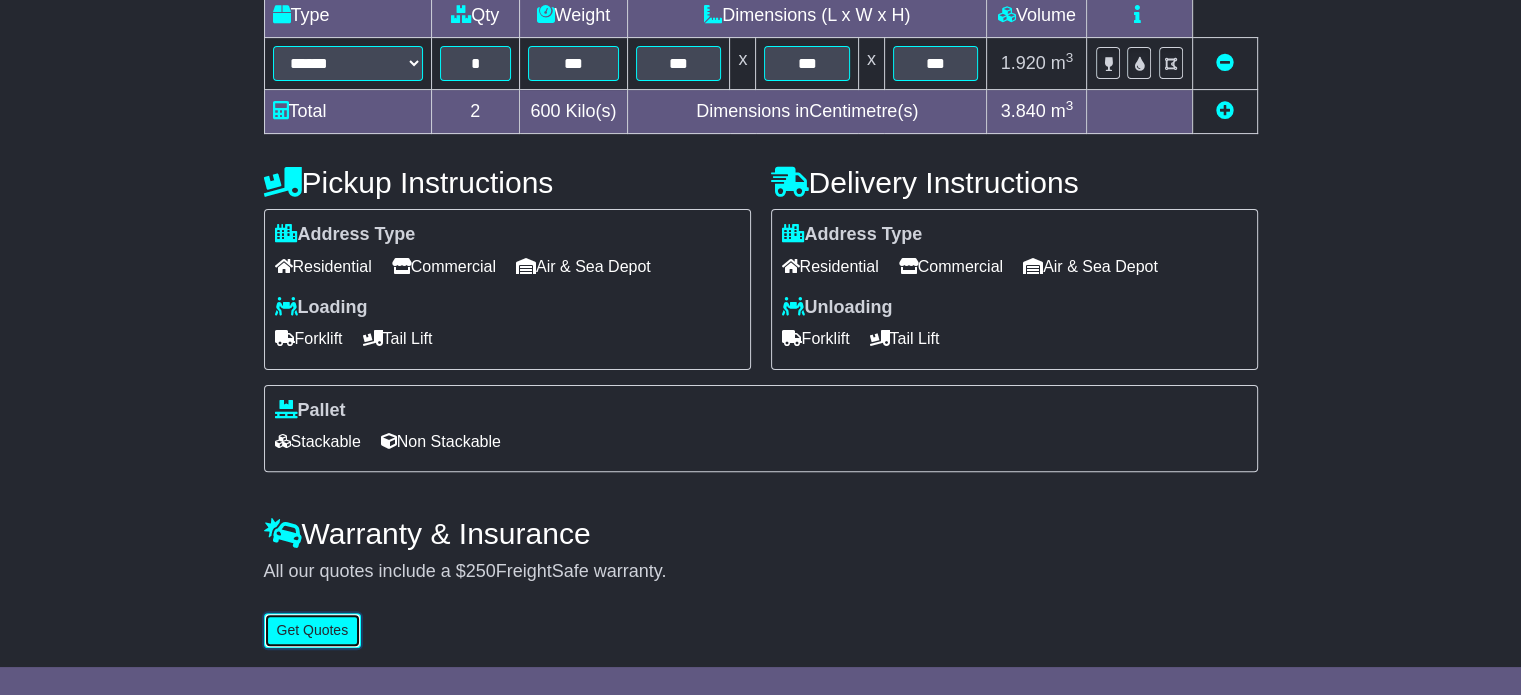 click on "Get Quotes" at bounding box center (313, 630) 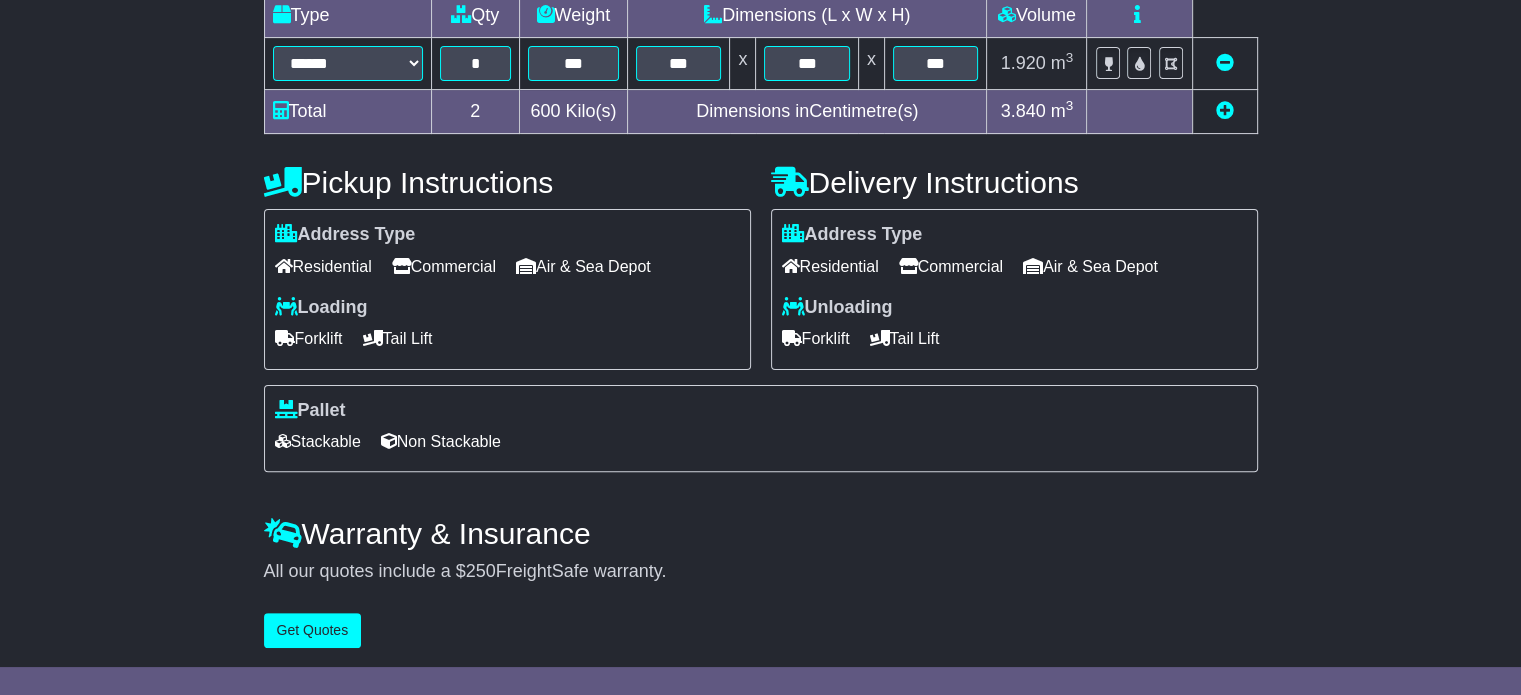scroll, scrollTop: 0, scrollLeft: 0, axis: both 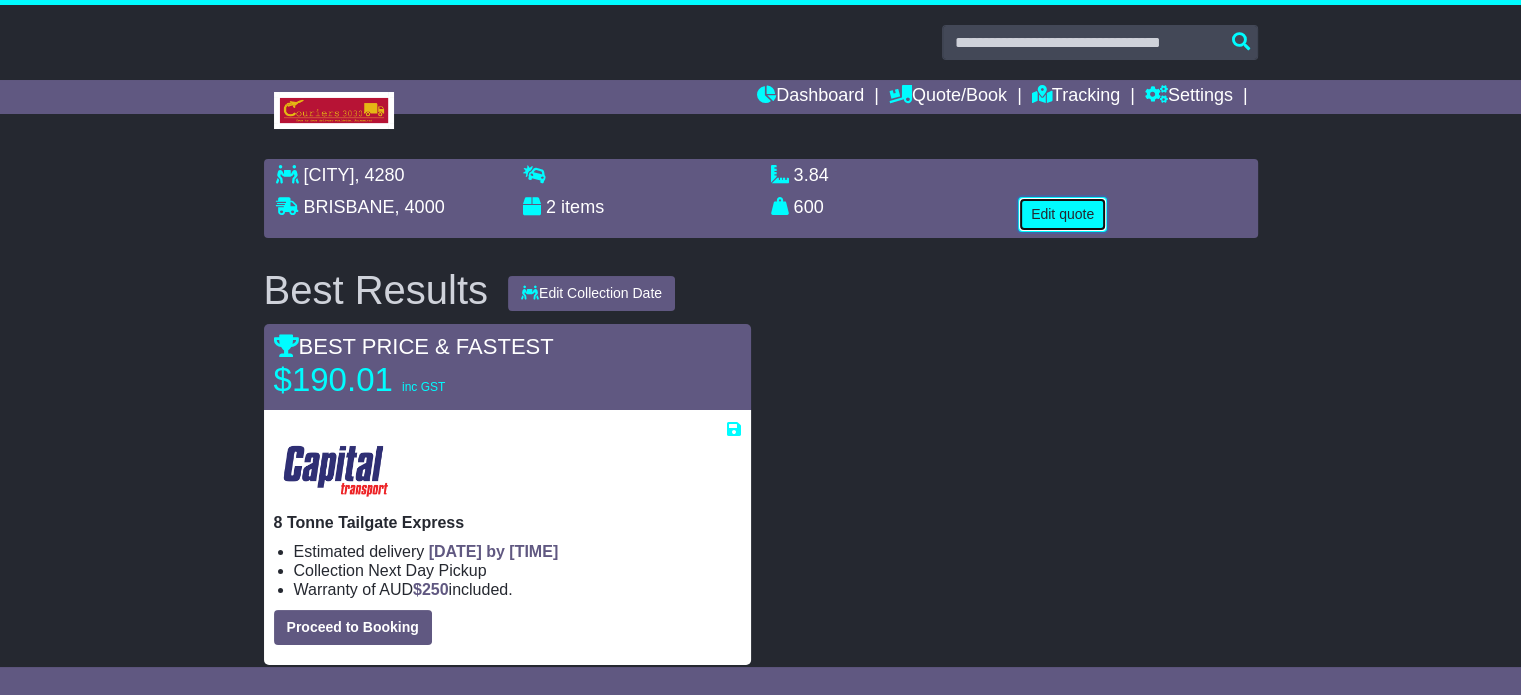 click on "Edit quote" at bounding box center [1062, 214] 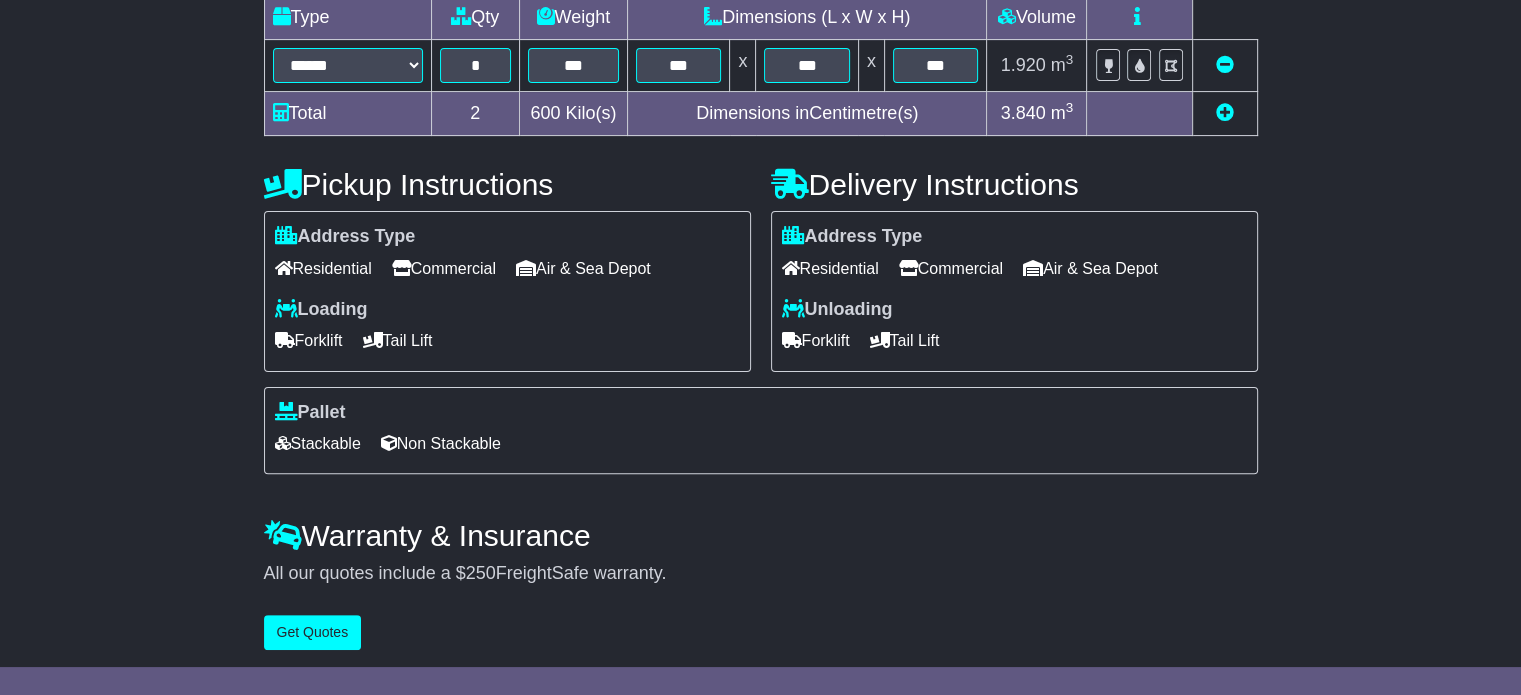 scroll, scrollTop: 540, scrollLeft: 0, axis: vertical 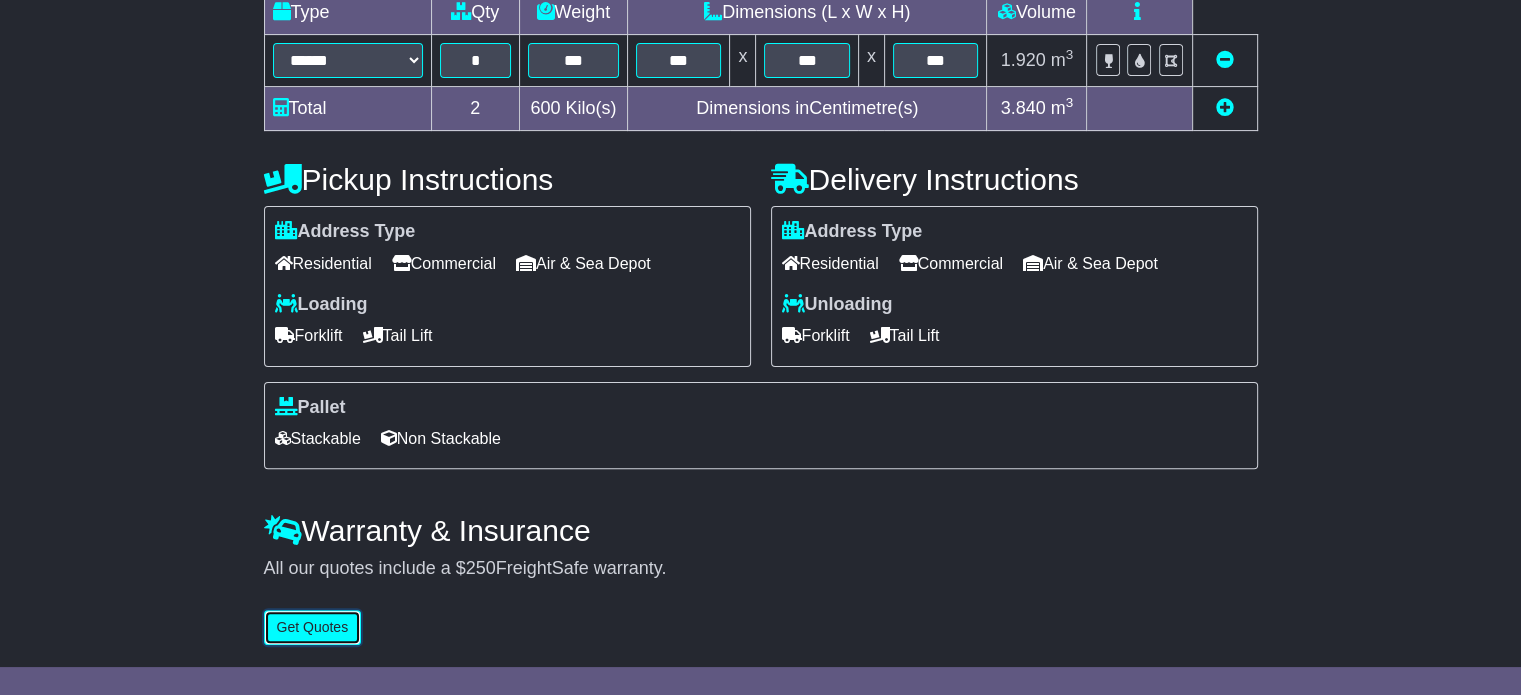 click on "Get Quotes" at bounding box center (313, 627) 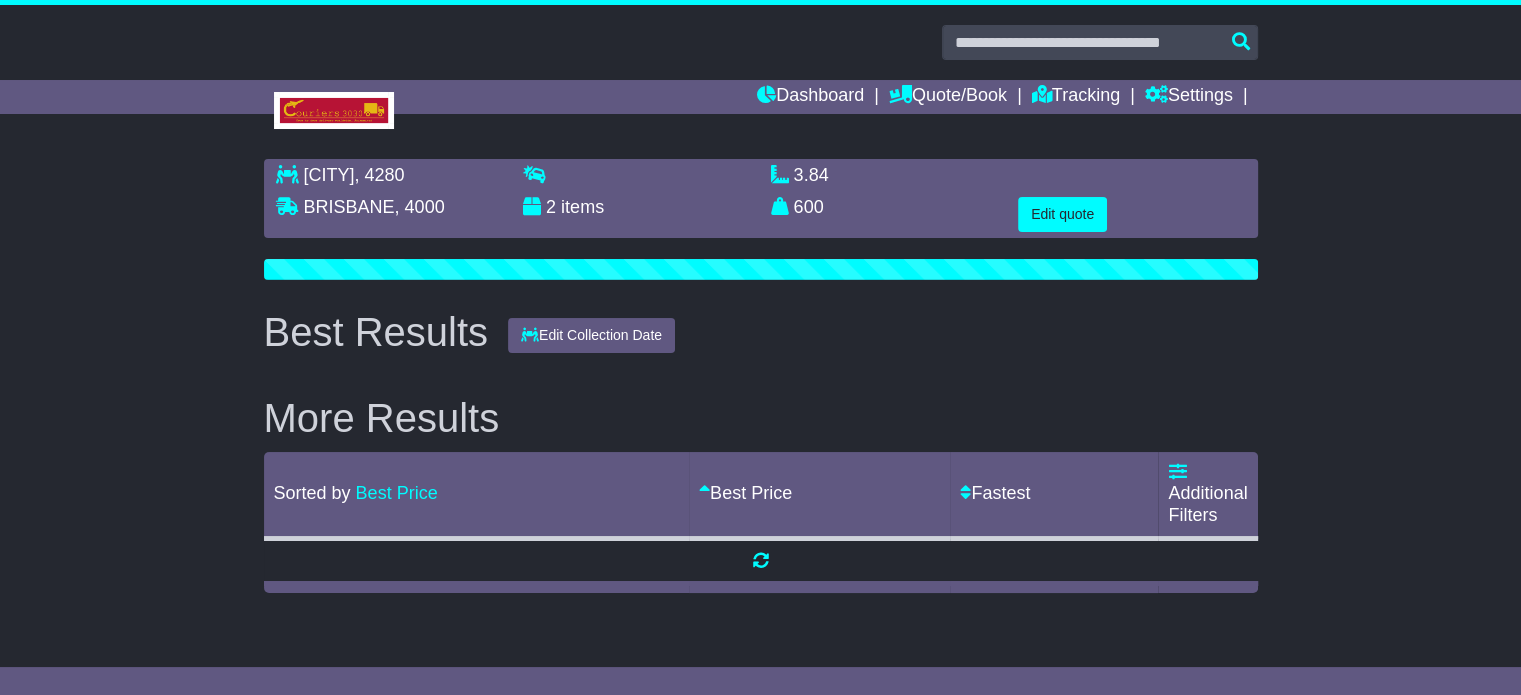 scroll, scrollTop: 0, scrollLeft: 0, axis: both 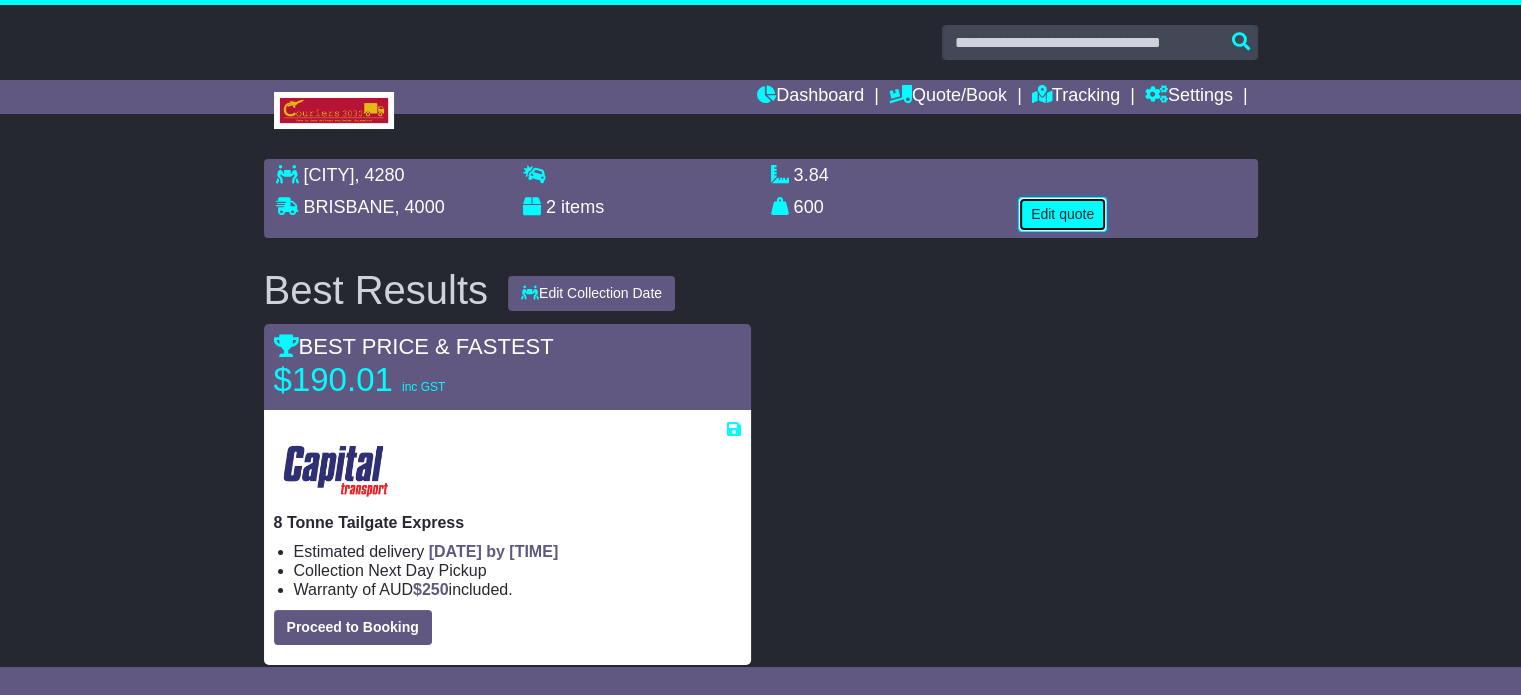 click on "Edit quote" at bounding box center (1062, 214) 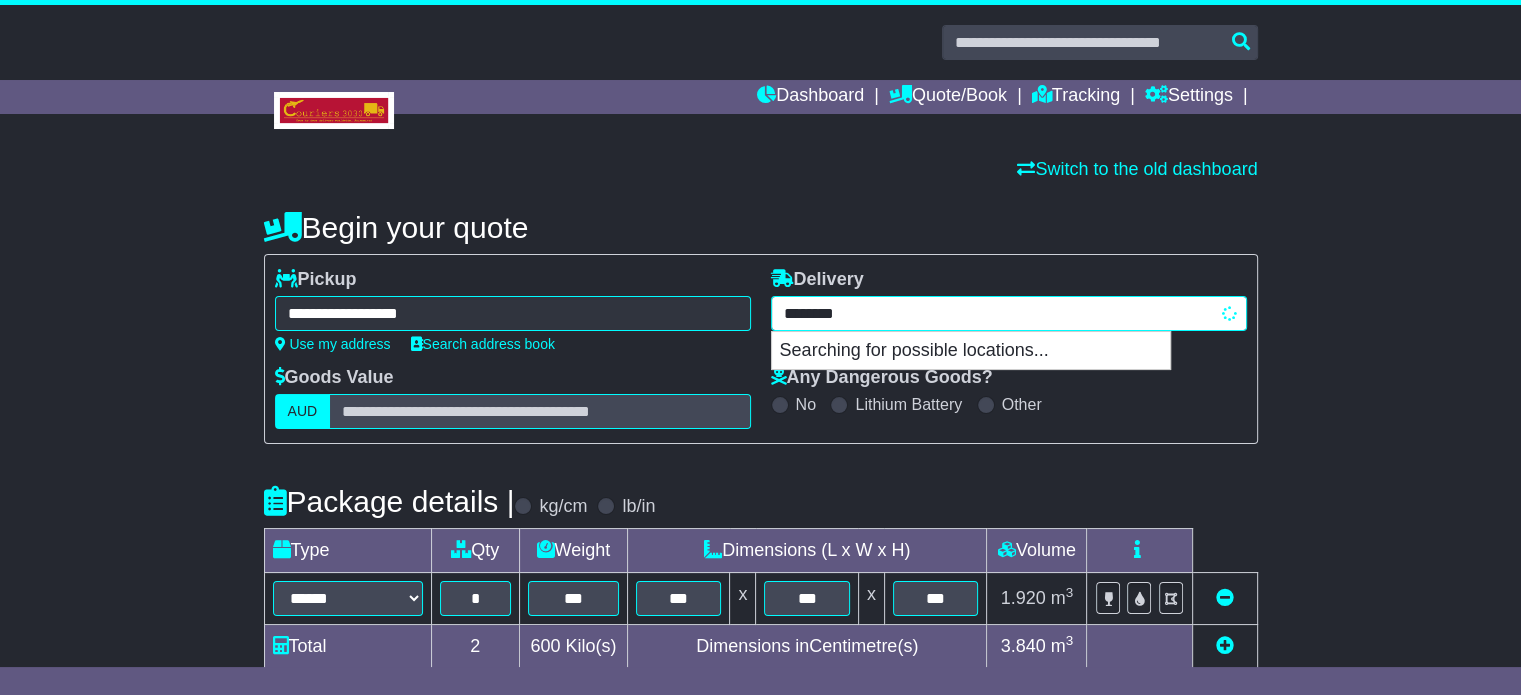 click on "**********" at bounding box center (1009, 313) 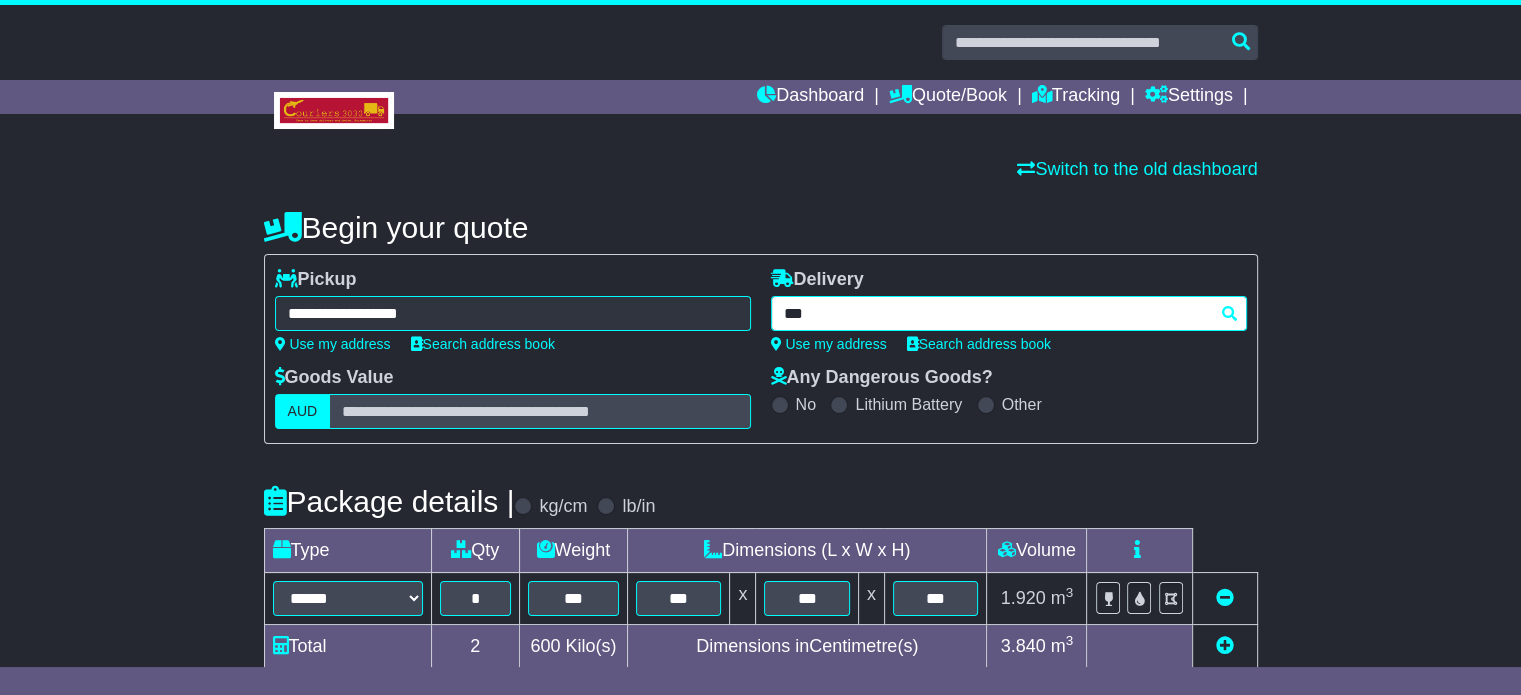 type on "****" 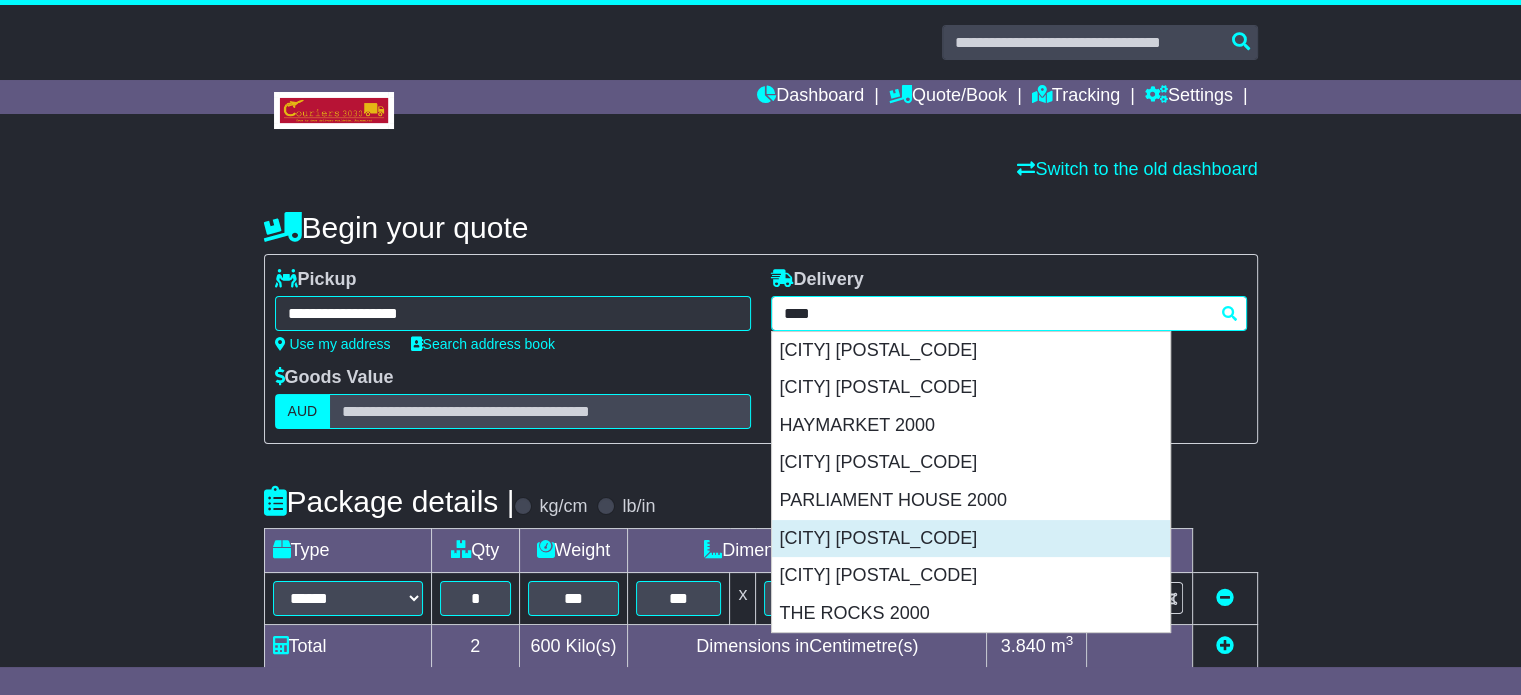 click on "[CITY] [POSTAL_CODE]" at bounding box center [971, 539] 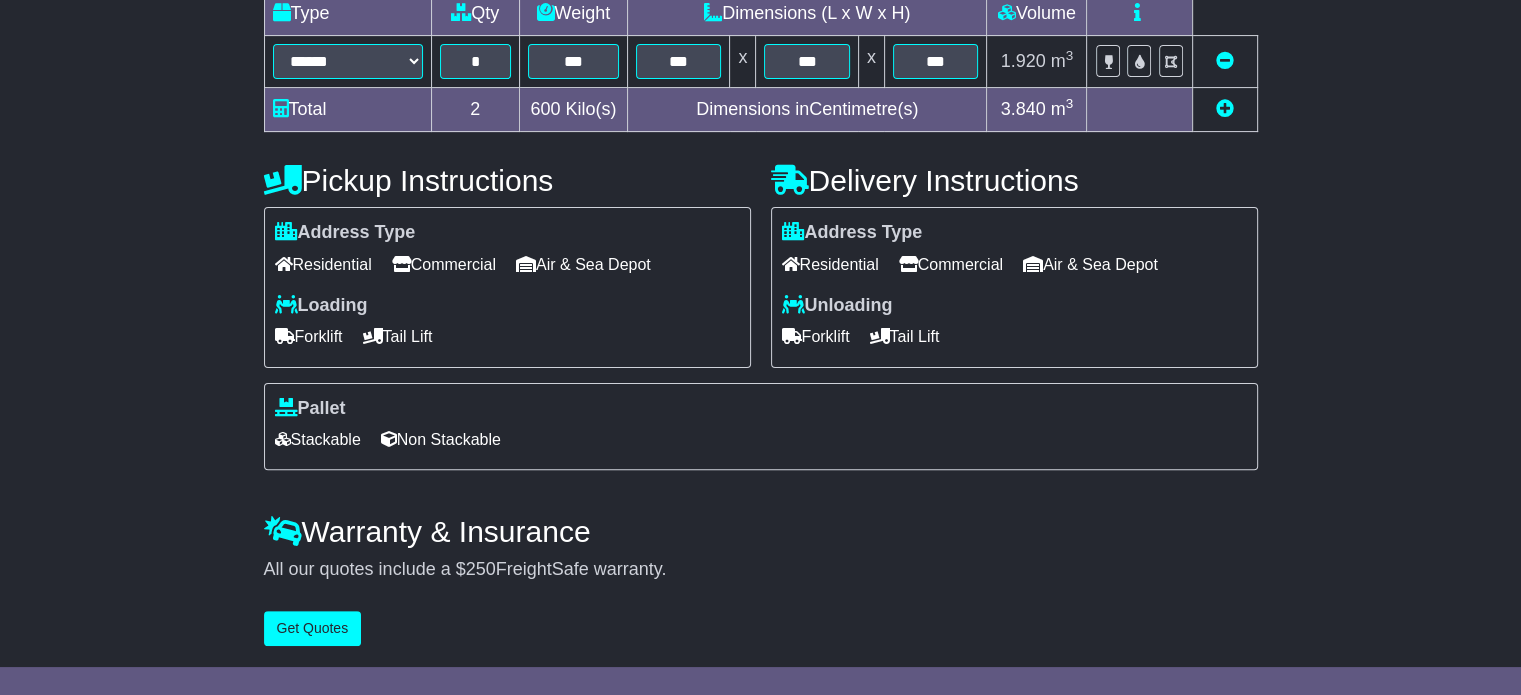 scroll, scrollTop: 540, scrollLeft: 0, axis: vertical 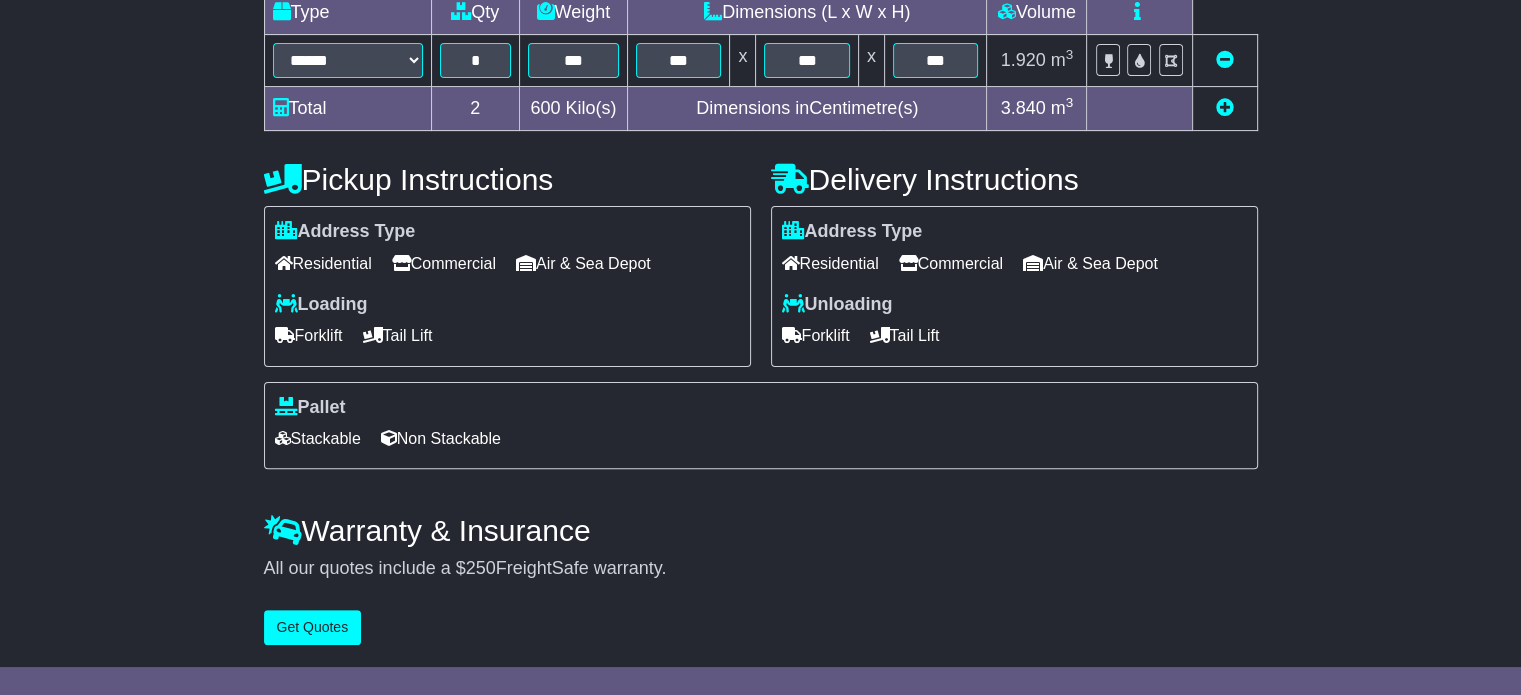 type on "**********" 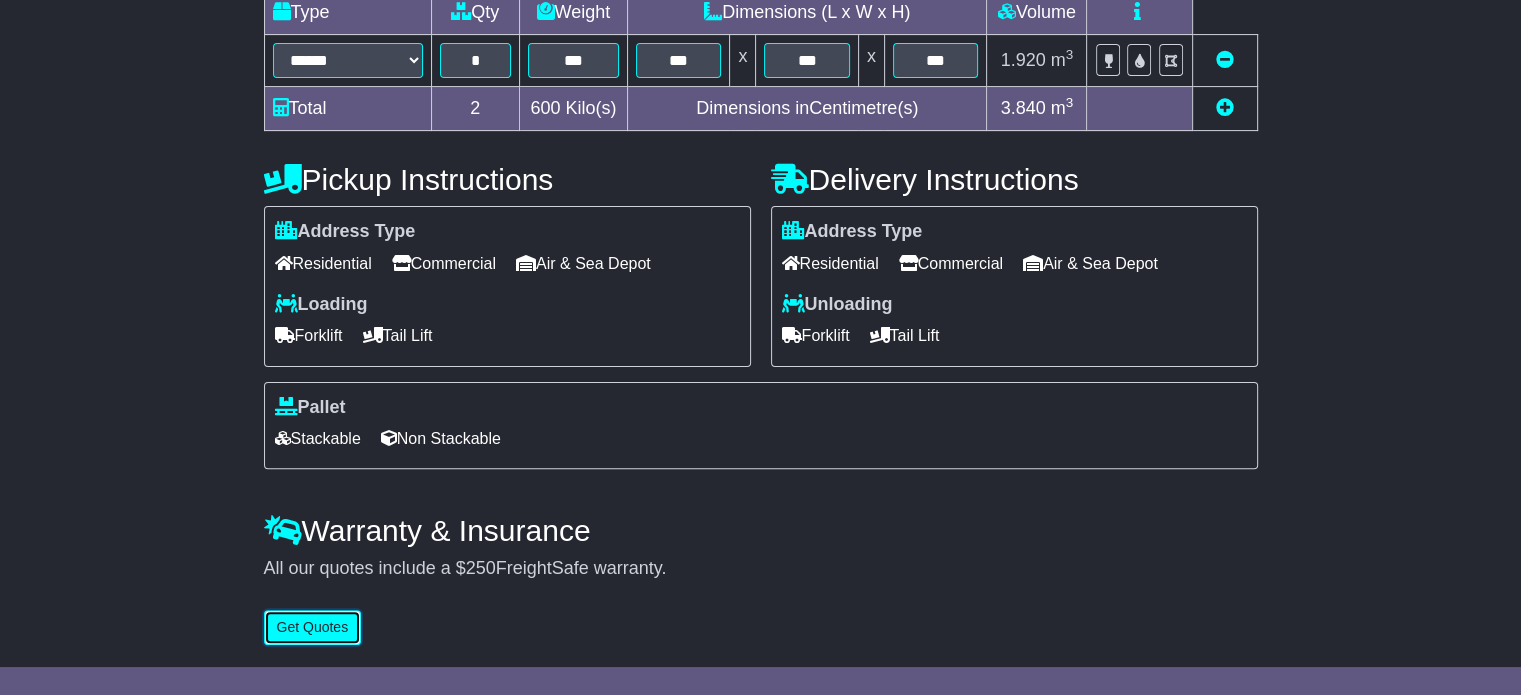 click on "Get Quotes" at bounding box center [313, 627] 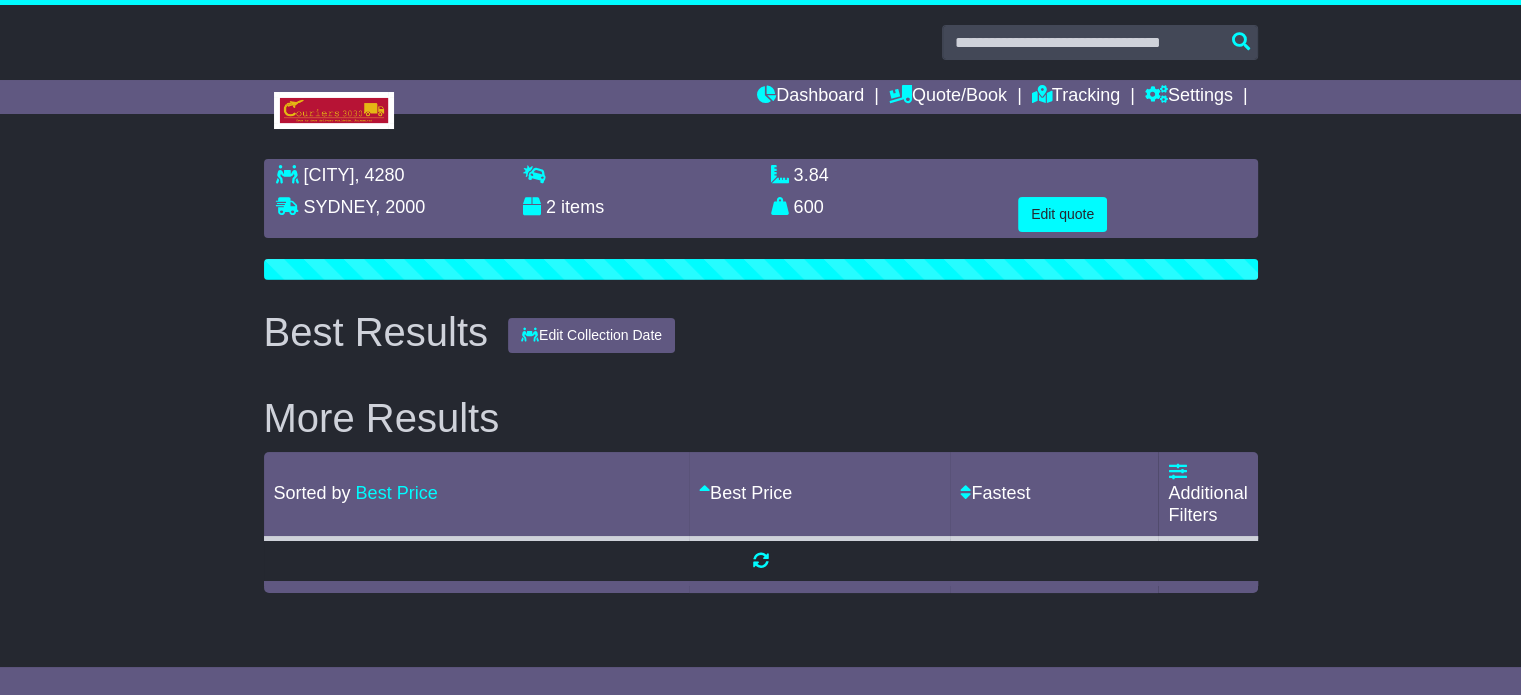 scroll, scrollTop: 0, scrollLeft: 0, axis: both 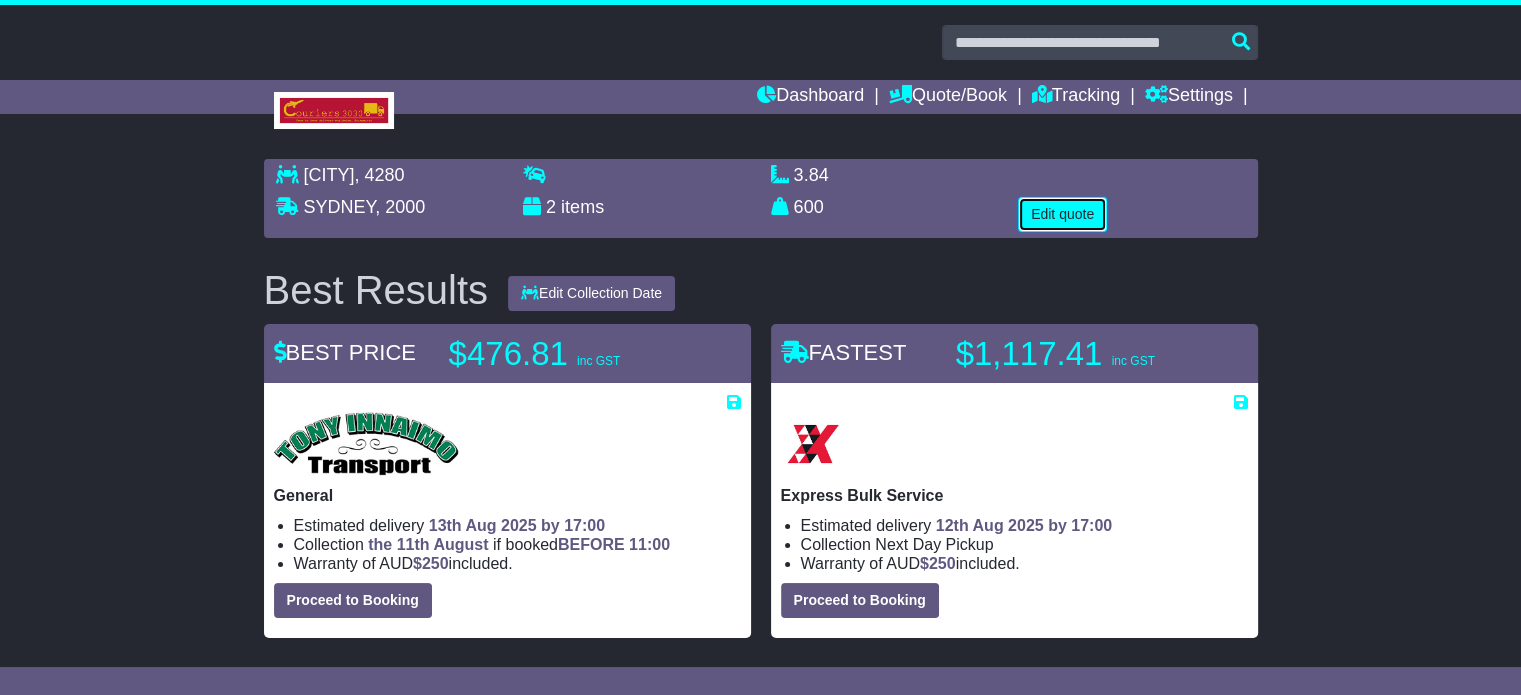 click on "Edit quote" at bounding box center [1062, 214] 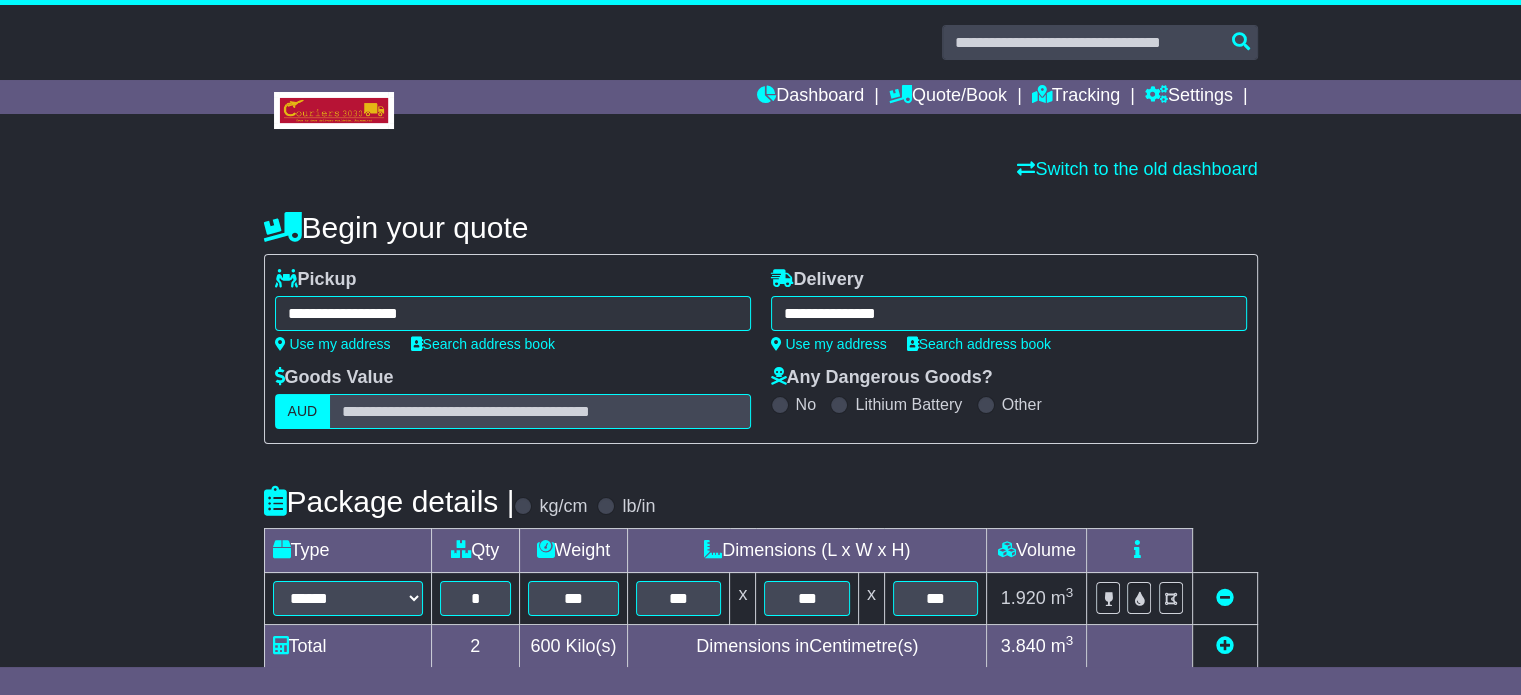 click on "**********" at bounding box center [513, 310] 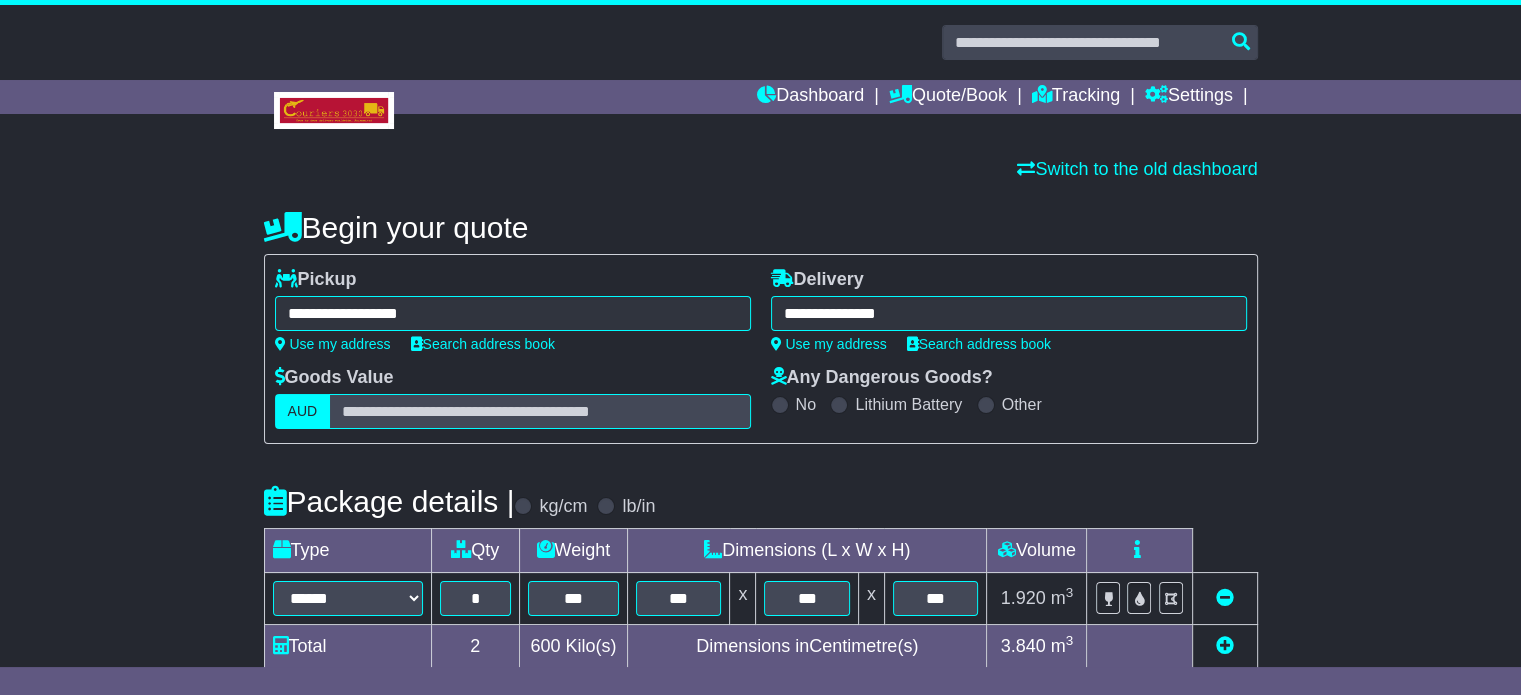 click on "**********" at bounding box center (513, 313) 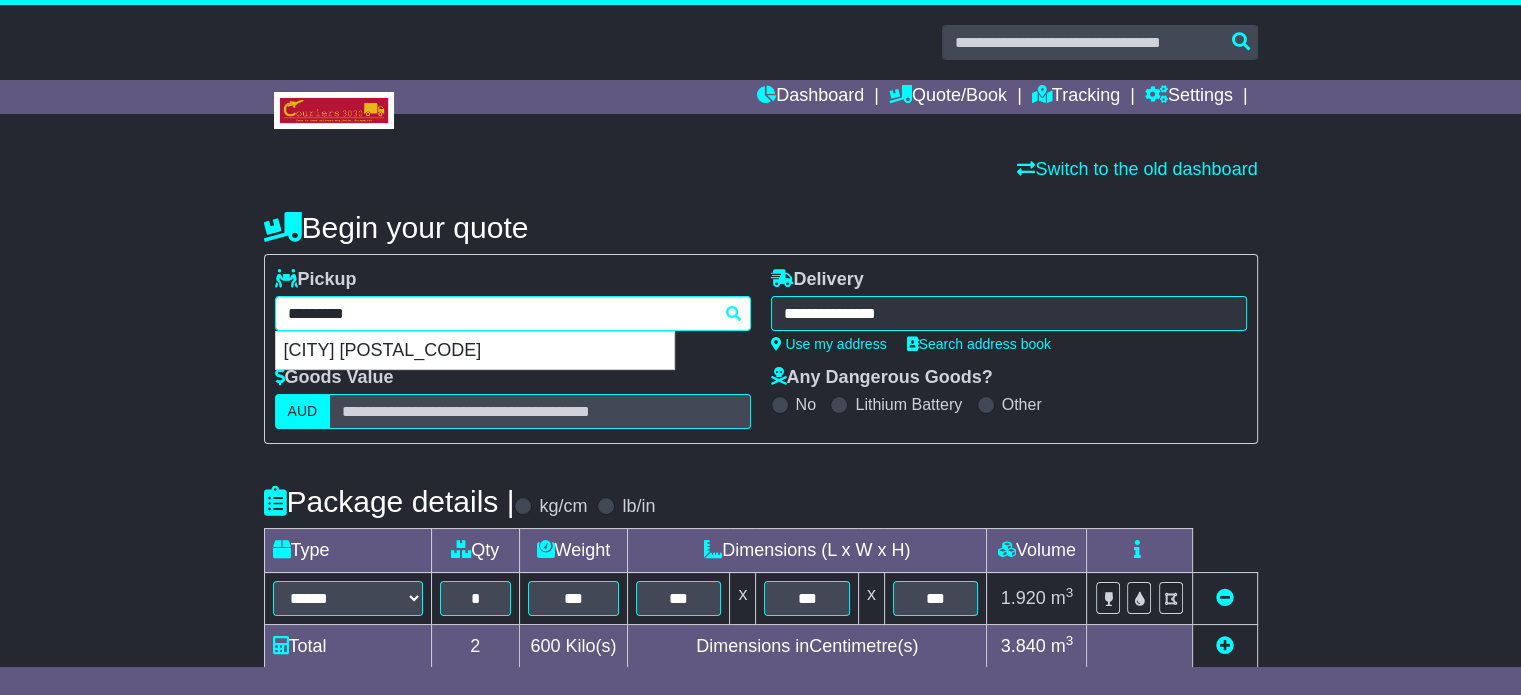 click on "*********" at bounding box center [513, 313] 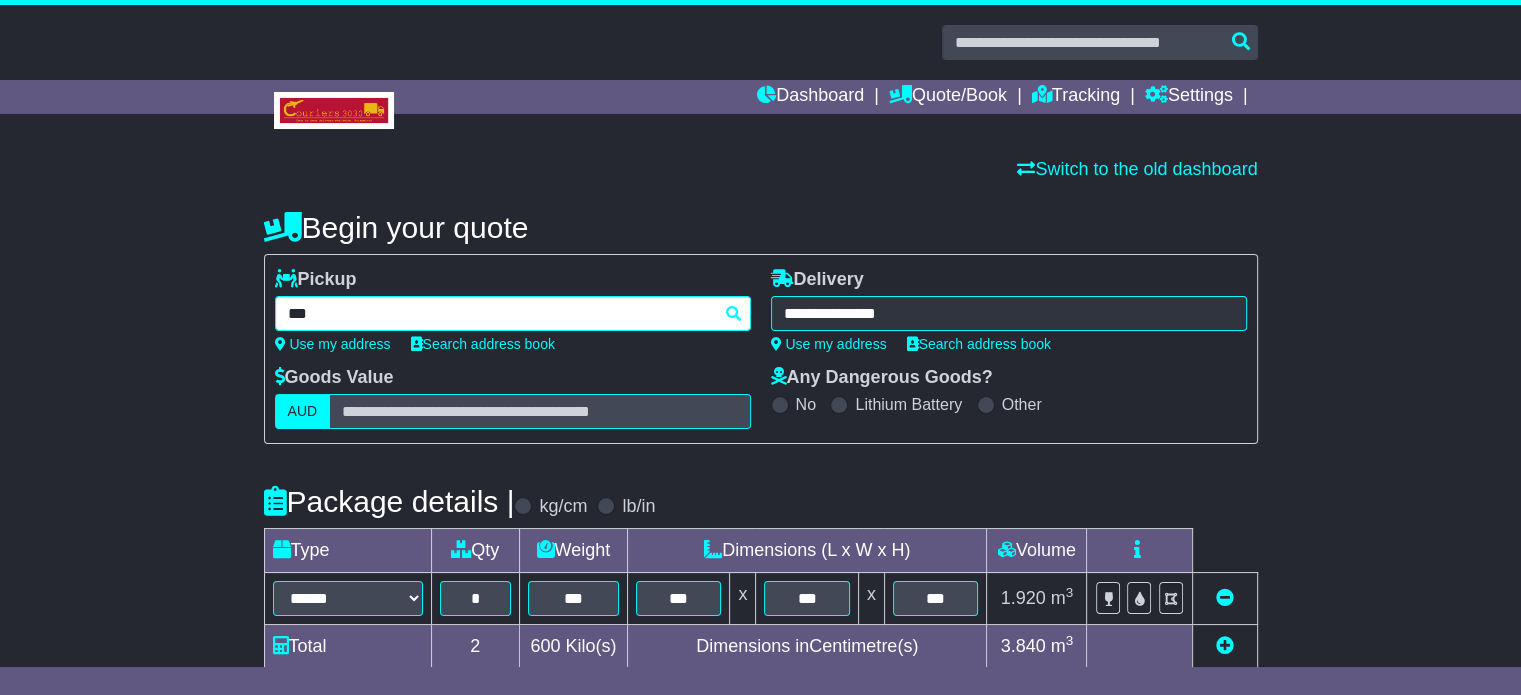 type on "****" 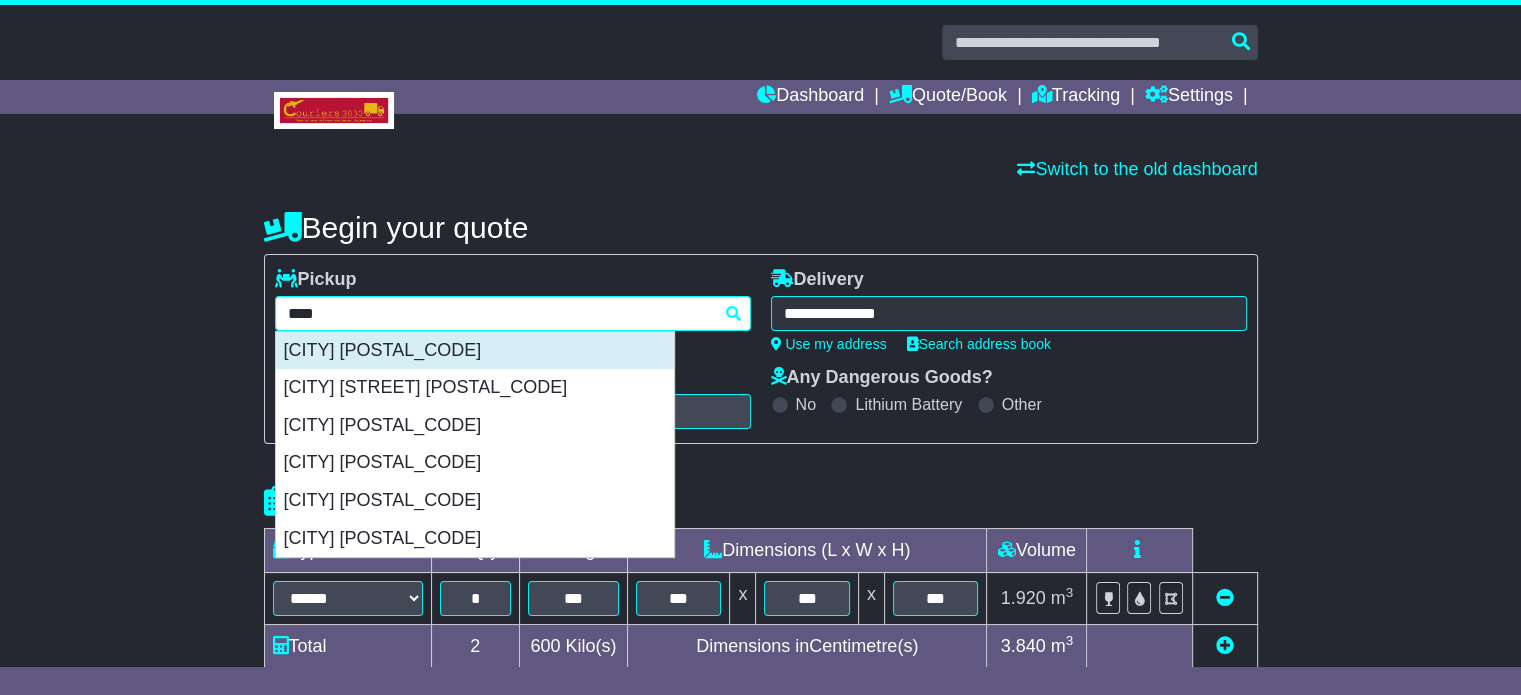 click on "[CITY] [POSTAL_CODE]" at bounding box center [475, 351] 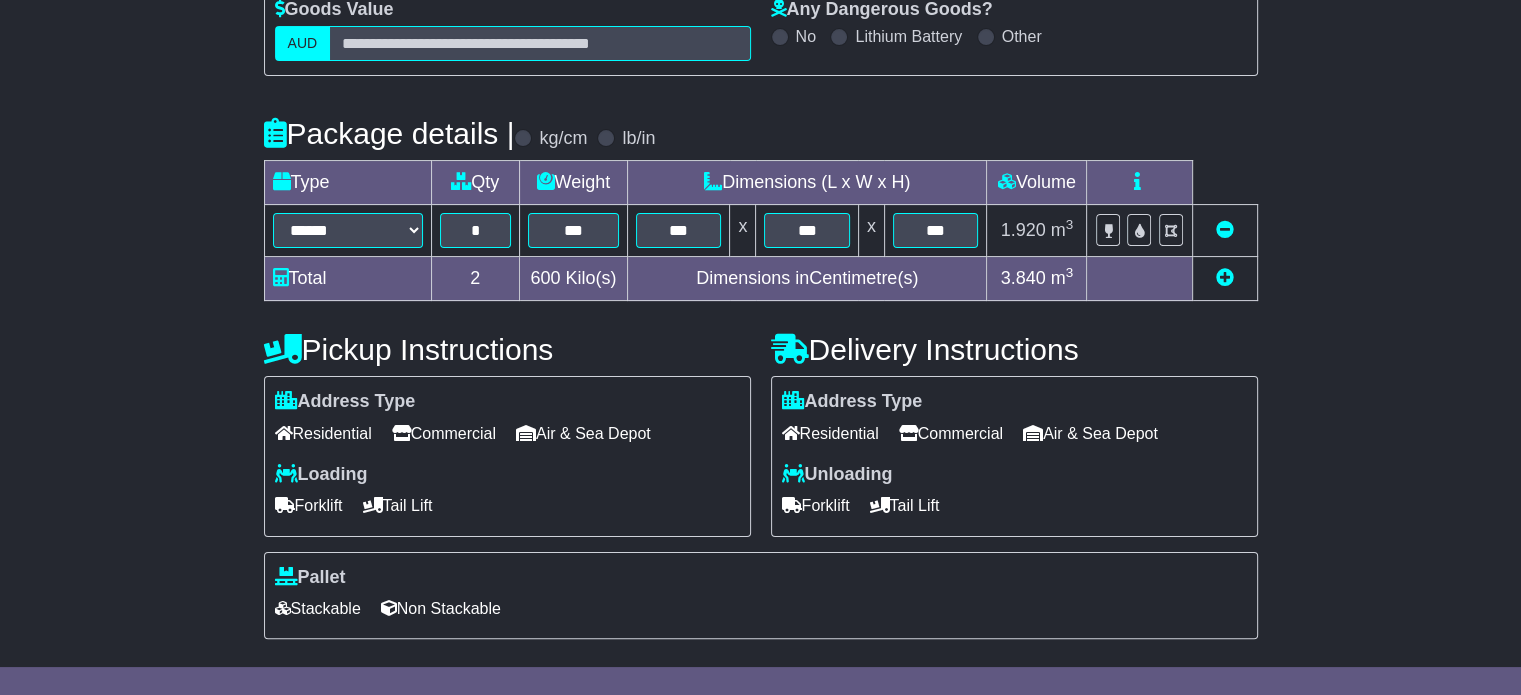 scroll, scrollTop: 540, scrollLeft: 0, axis: vertical 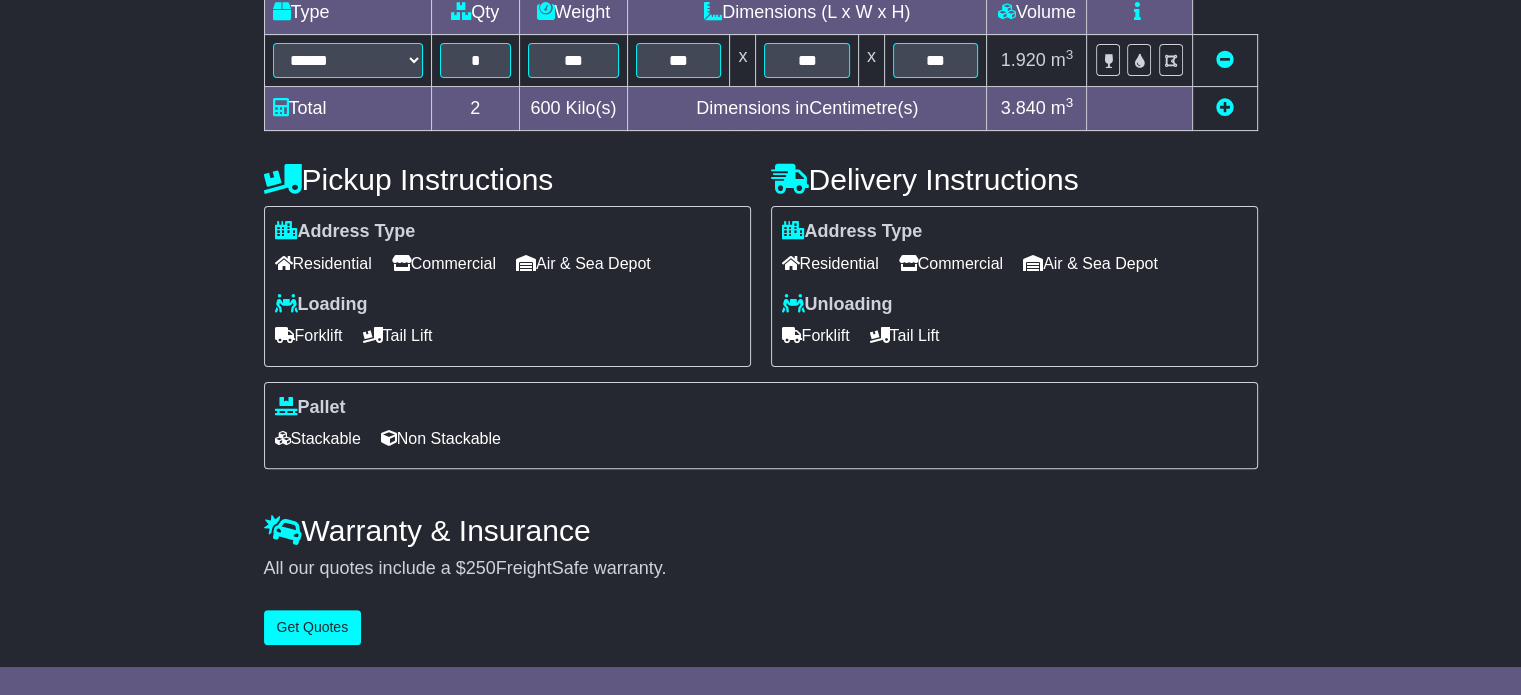 type on "**********" 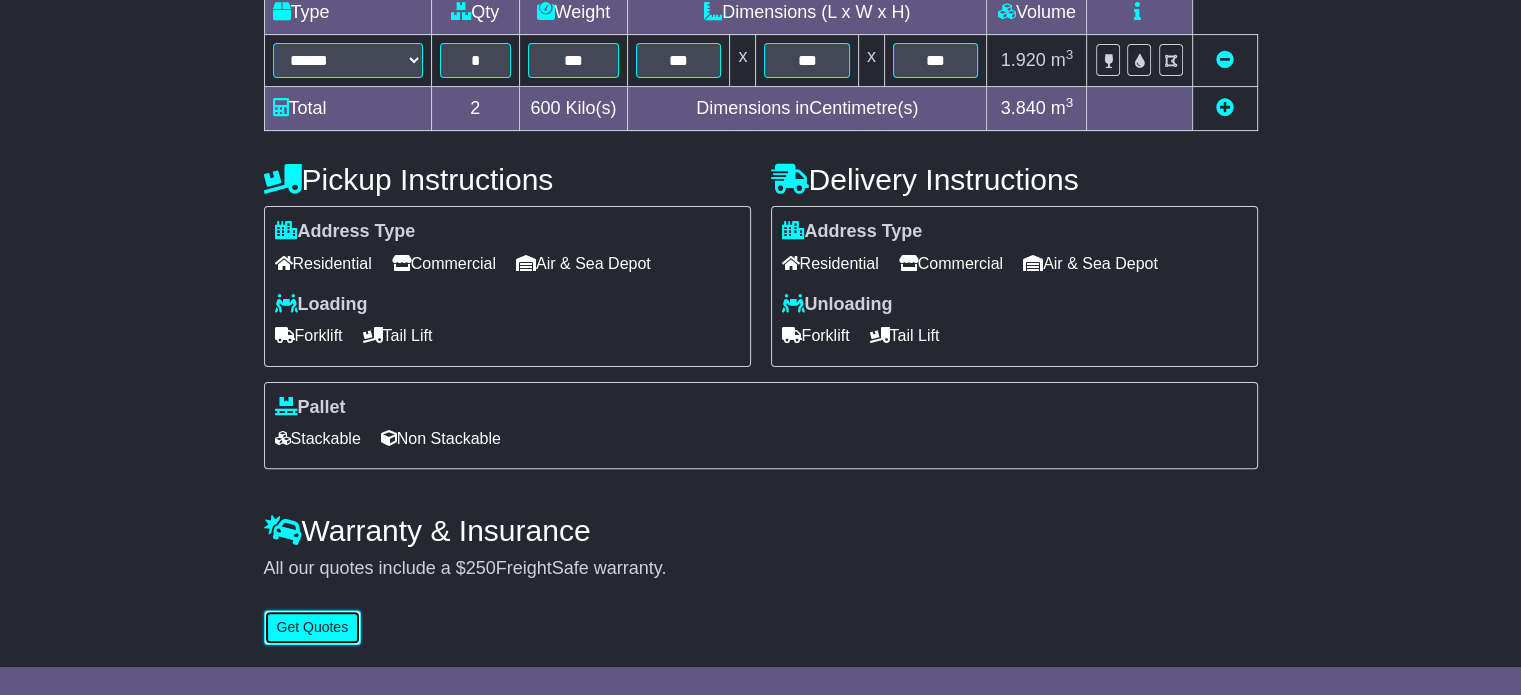 click on "Get Quotes" at bounding box center (313, 627) 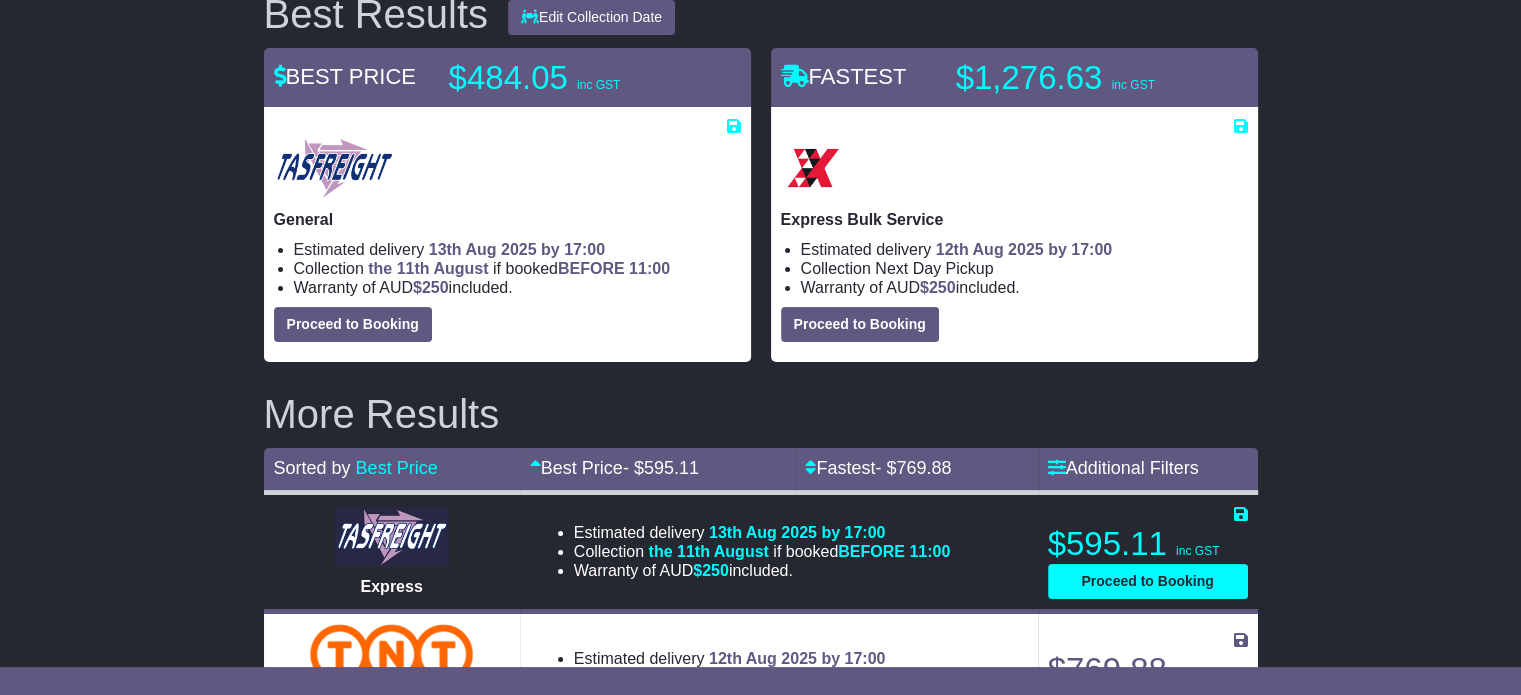 scroll, scrollTop: 100, scrollLeft: 0, axis: vertical 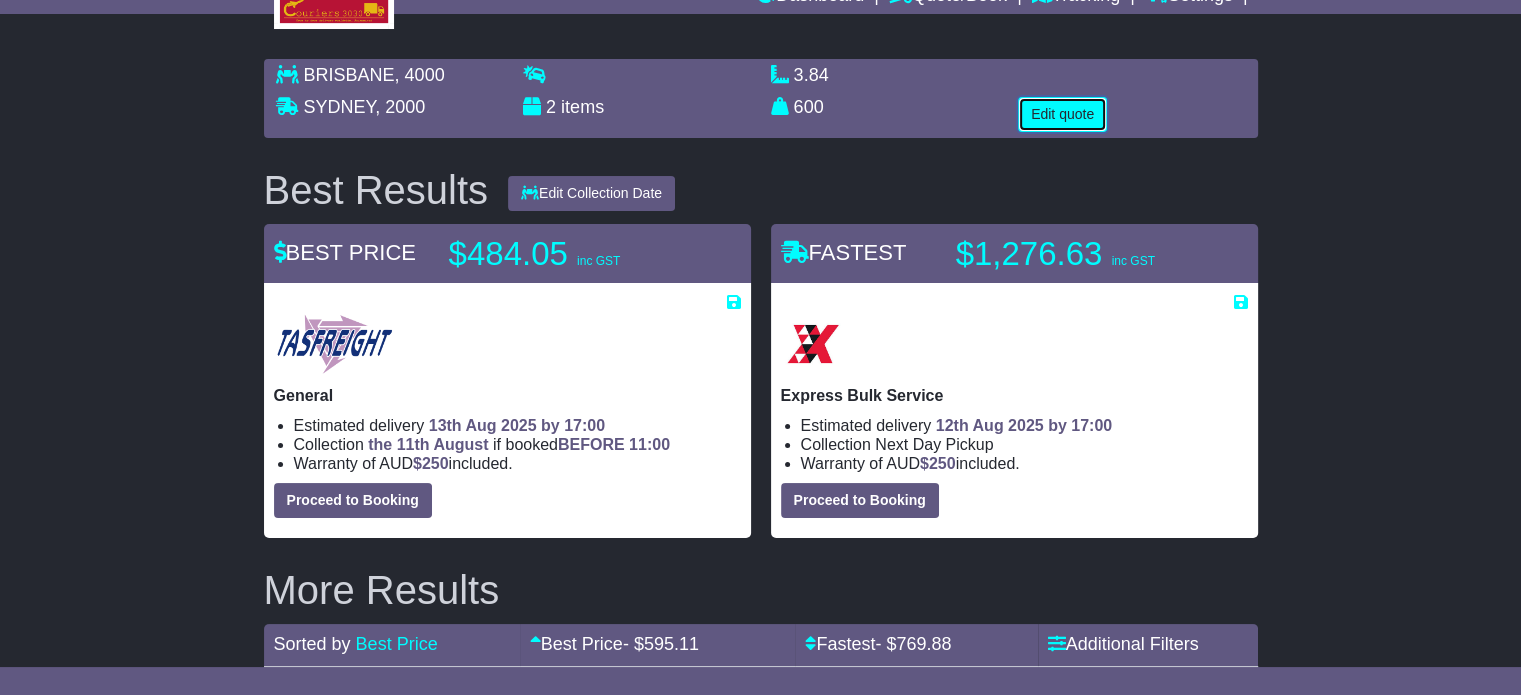 click on "Edit quote" at bounding box center [1062, 114] 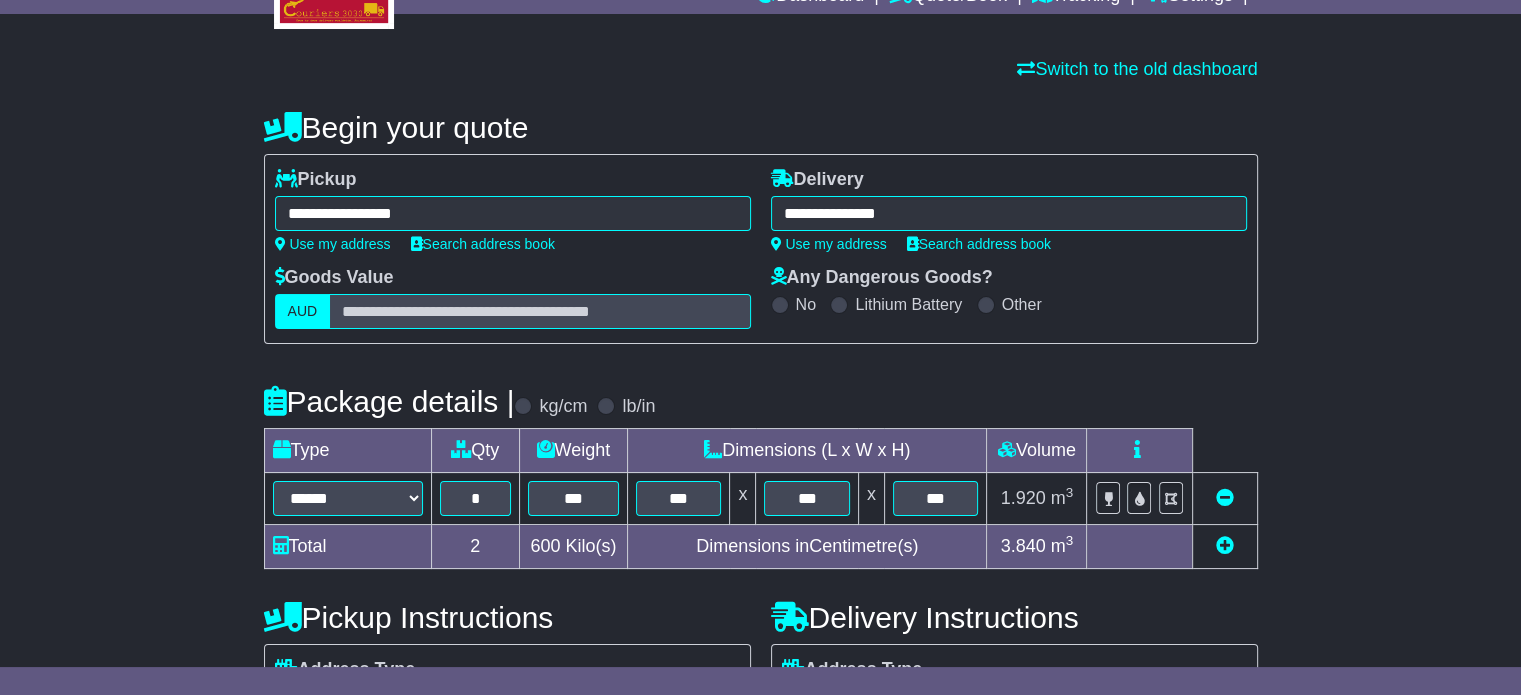 click on "**********" at bounding box center (513, 213) 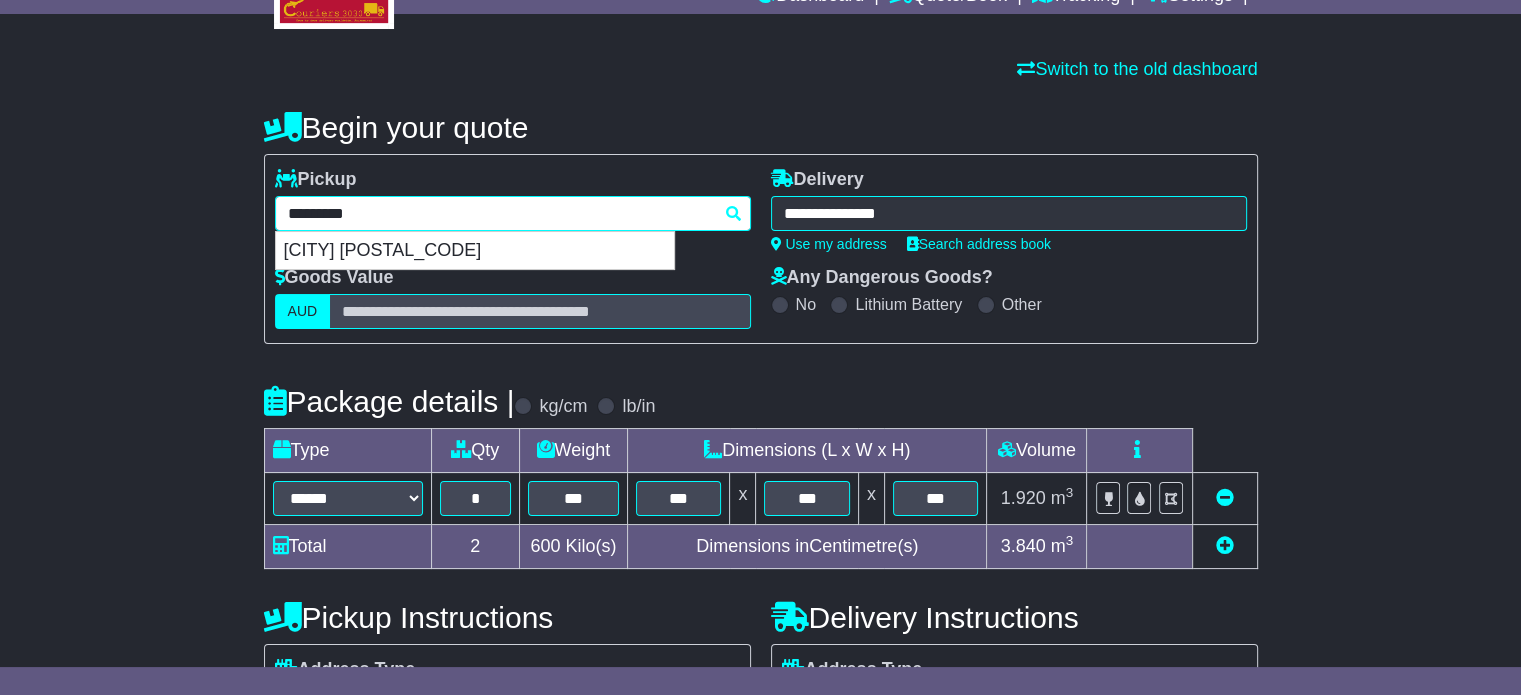 click on "*********" at bounding box center [513, 213] 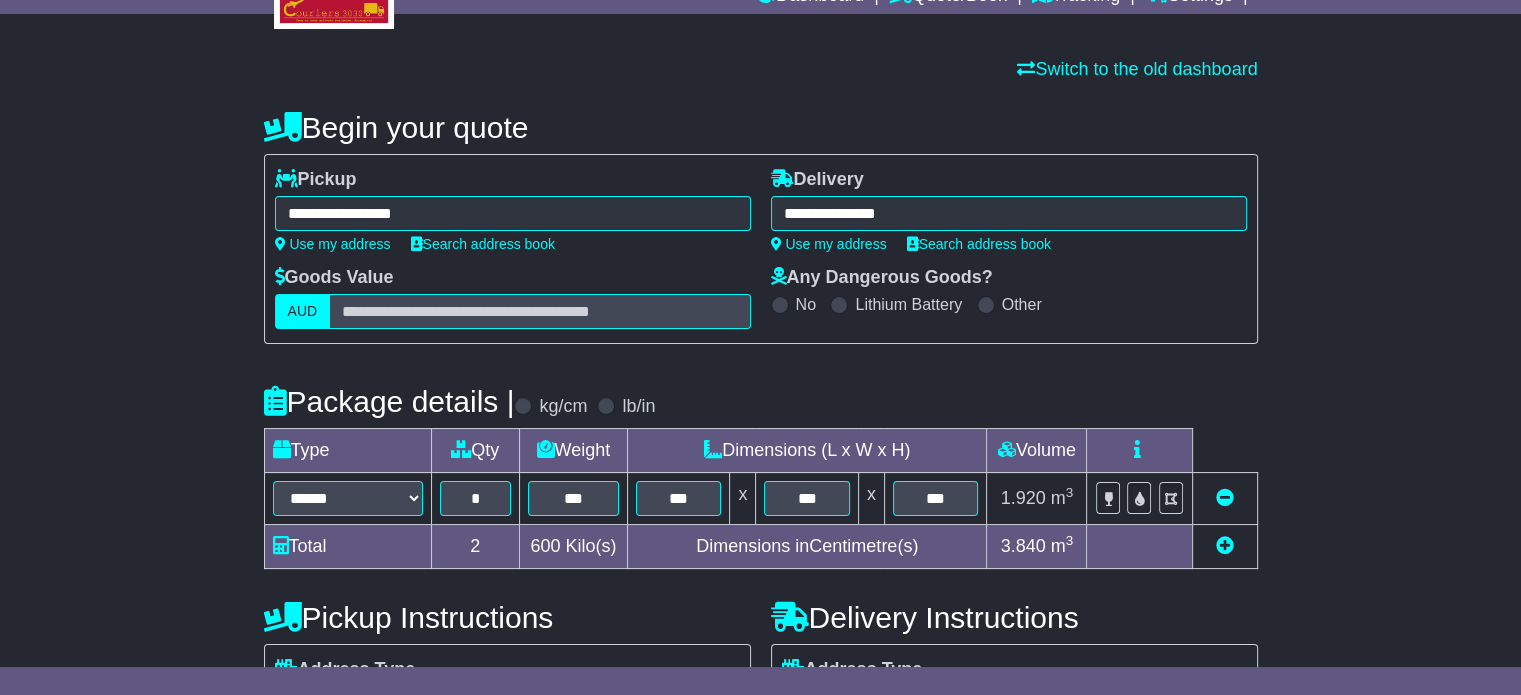click on "**********" at bounding box center (513, 213) 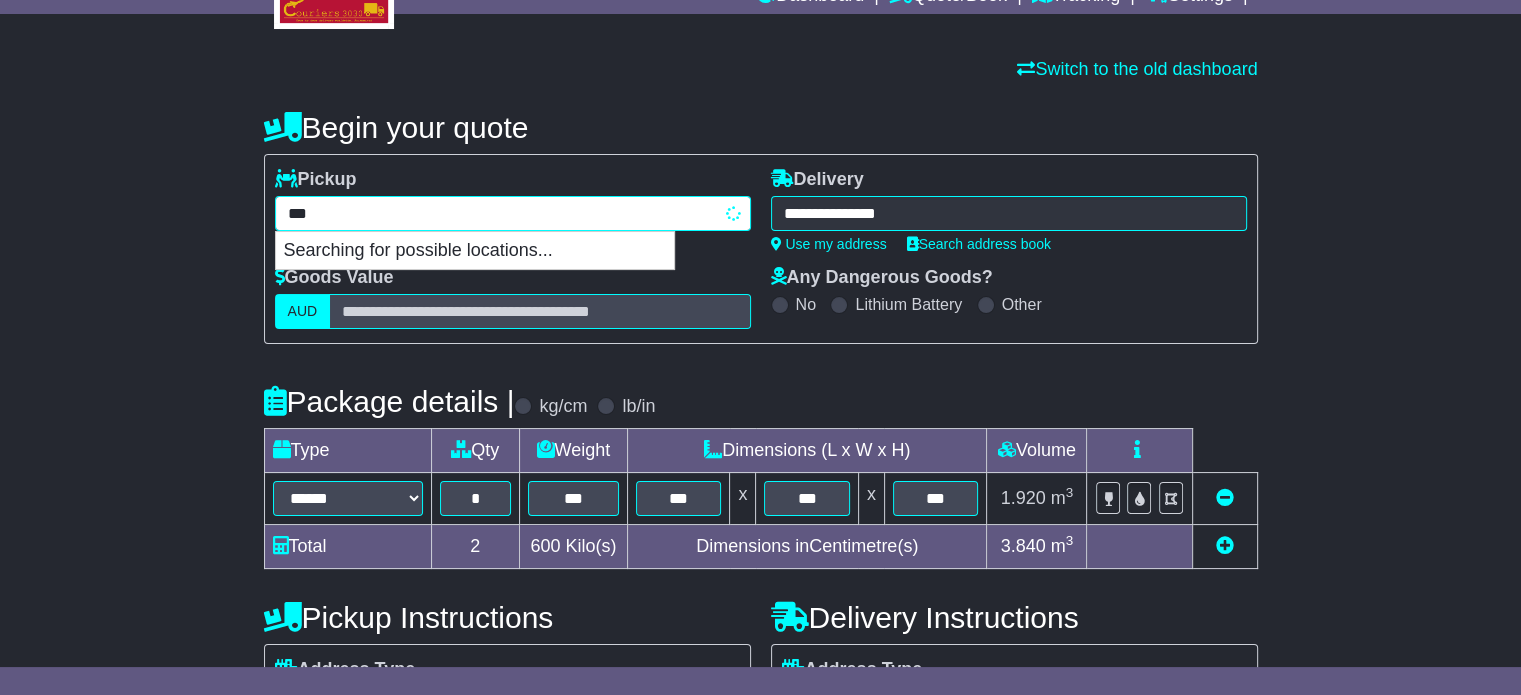 type on "****" 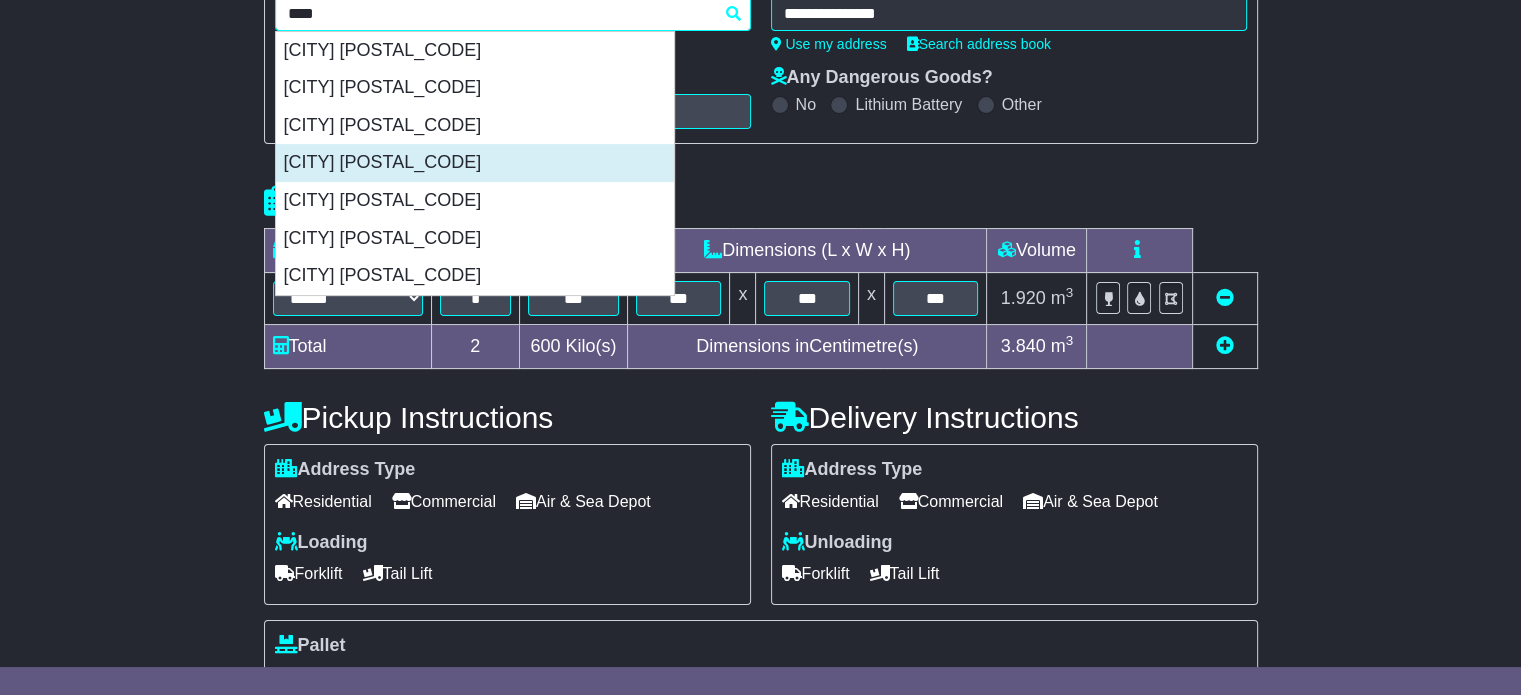 scroll, scrollTop: 200, scrollLeft: 0, axis: vertical 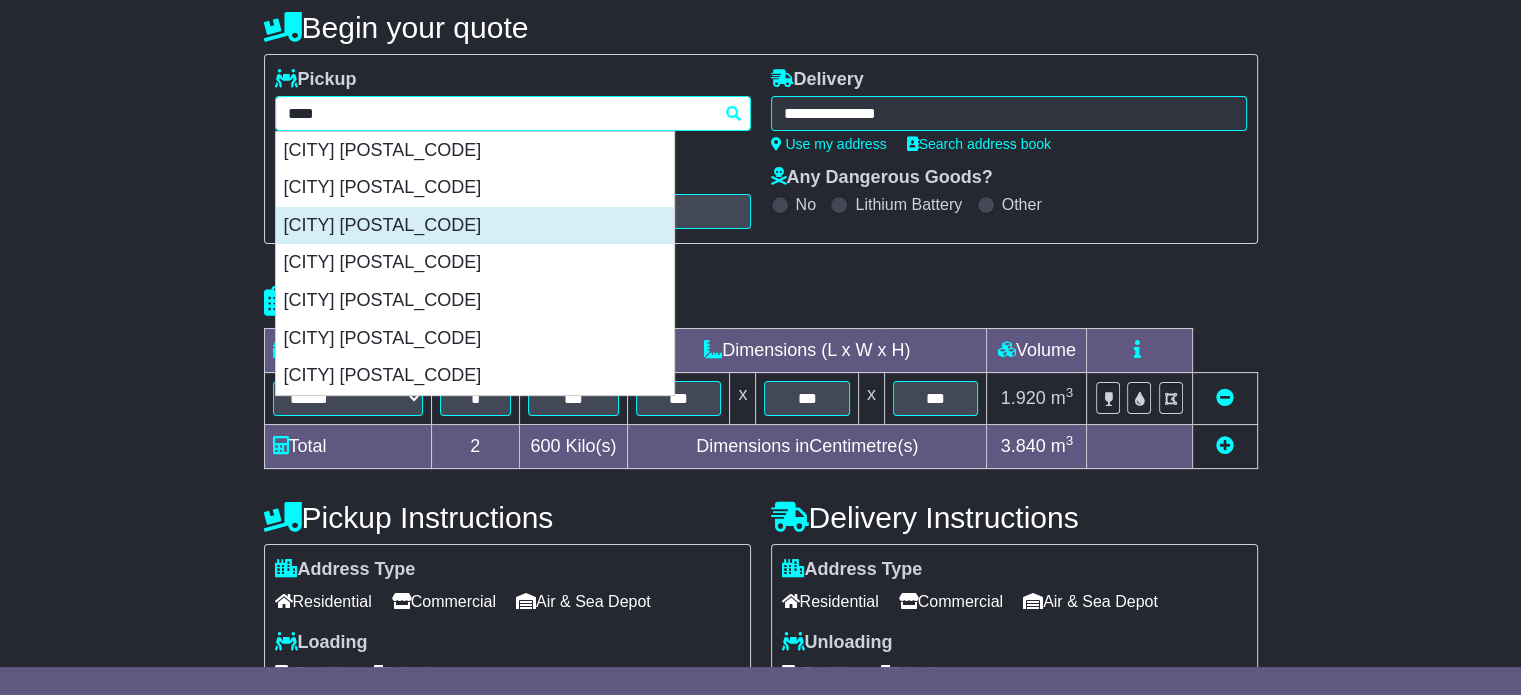 click on "[CITY] [POSTAL_CODE]" at bounding box center (475, 226) 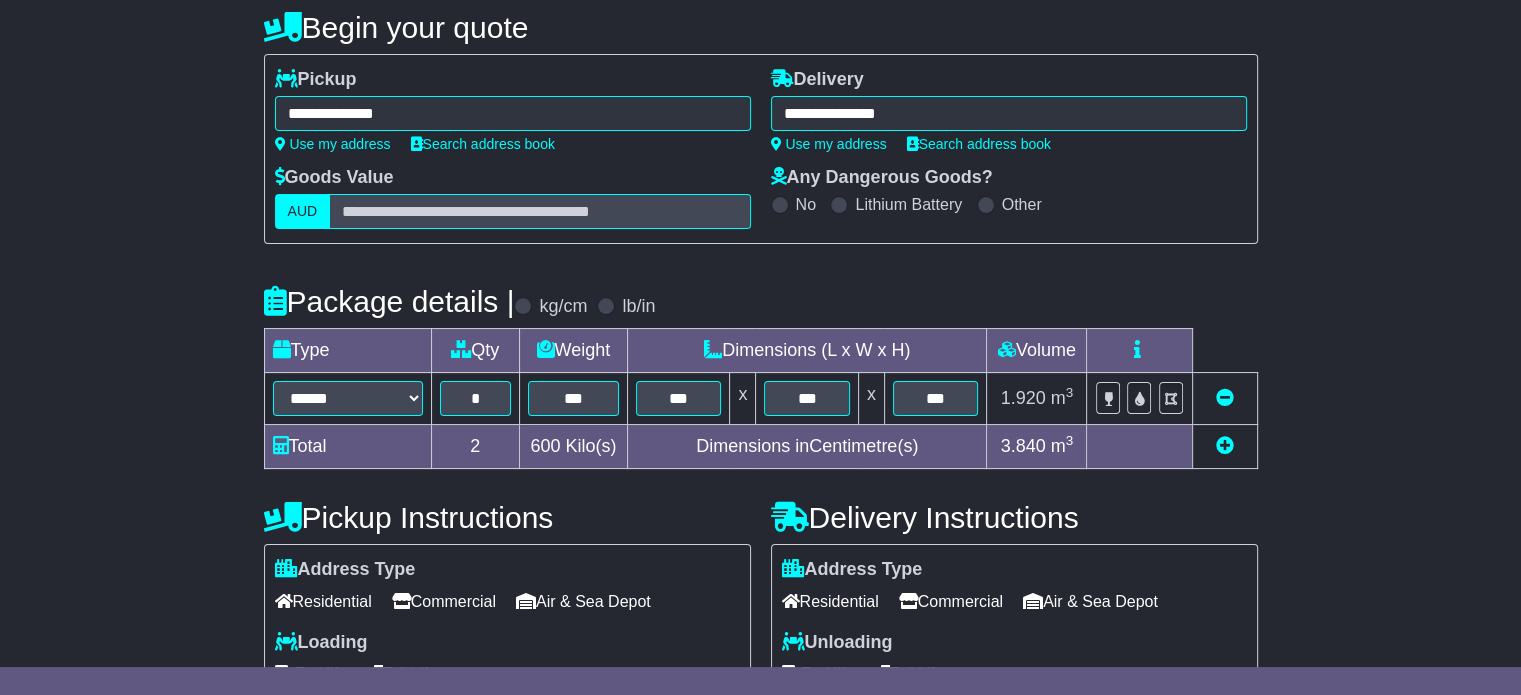 type on "**********" 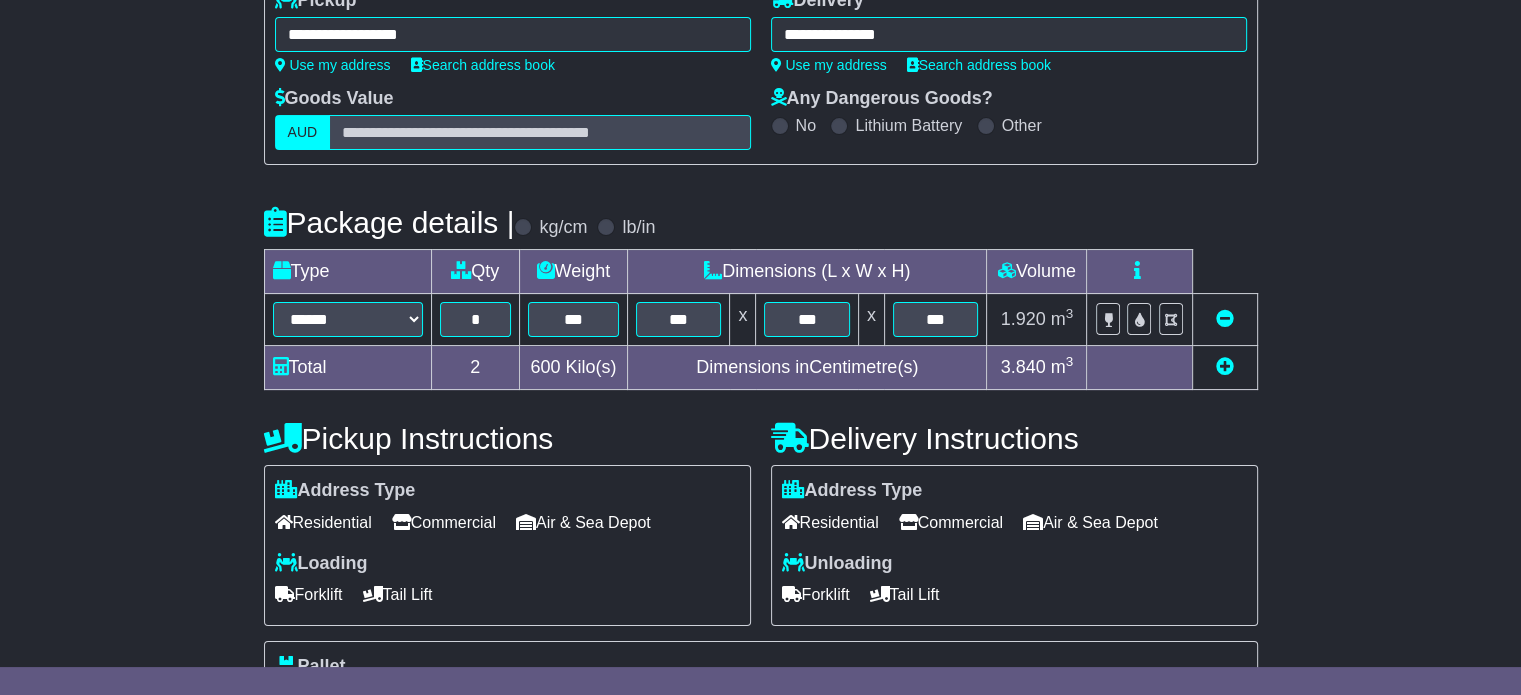scroll, scrollTop: 400, scrollLeft: 0, axis: vertical 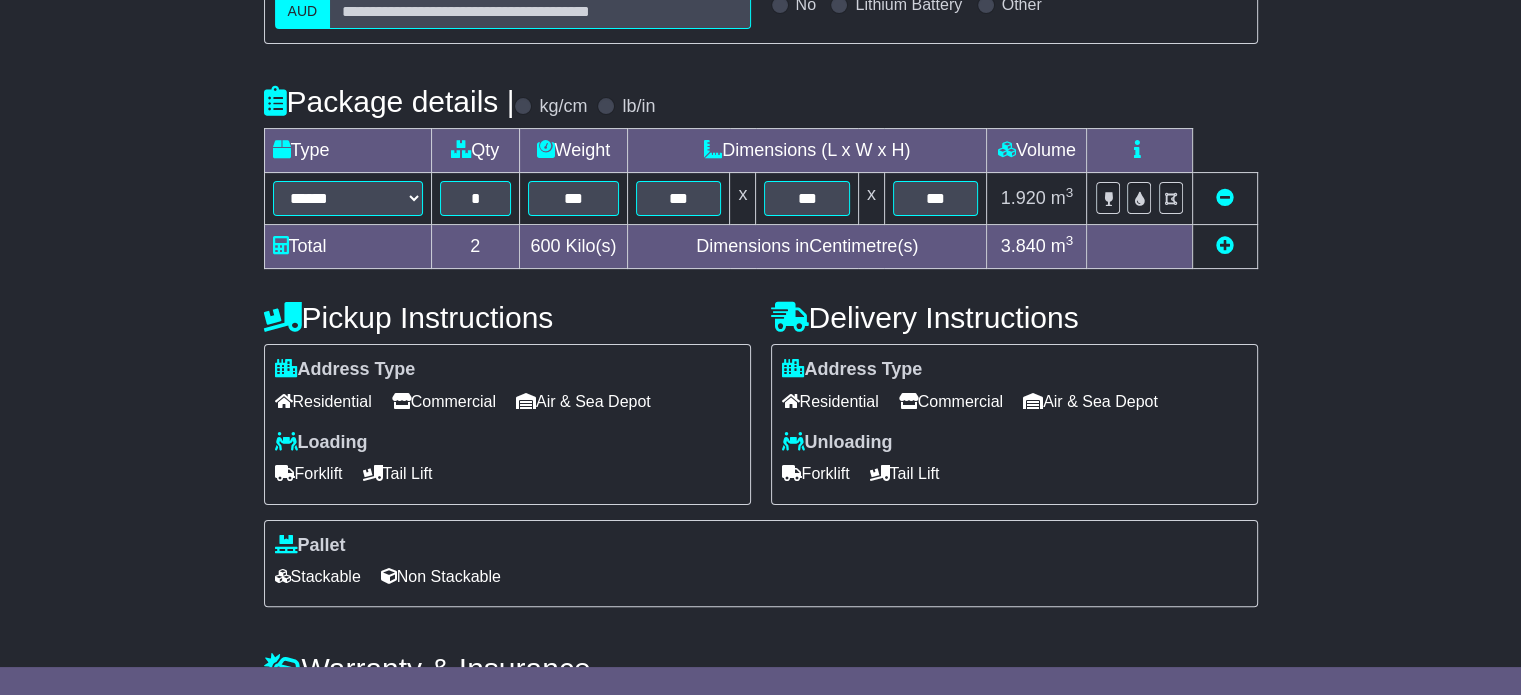 click on "Residential" at bounding box center (323, 401) 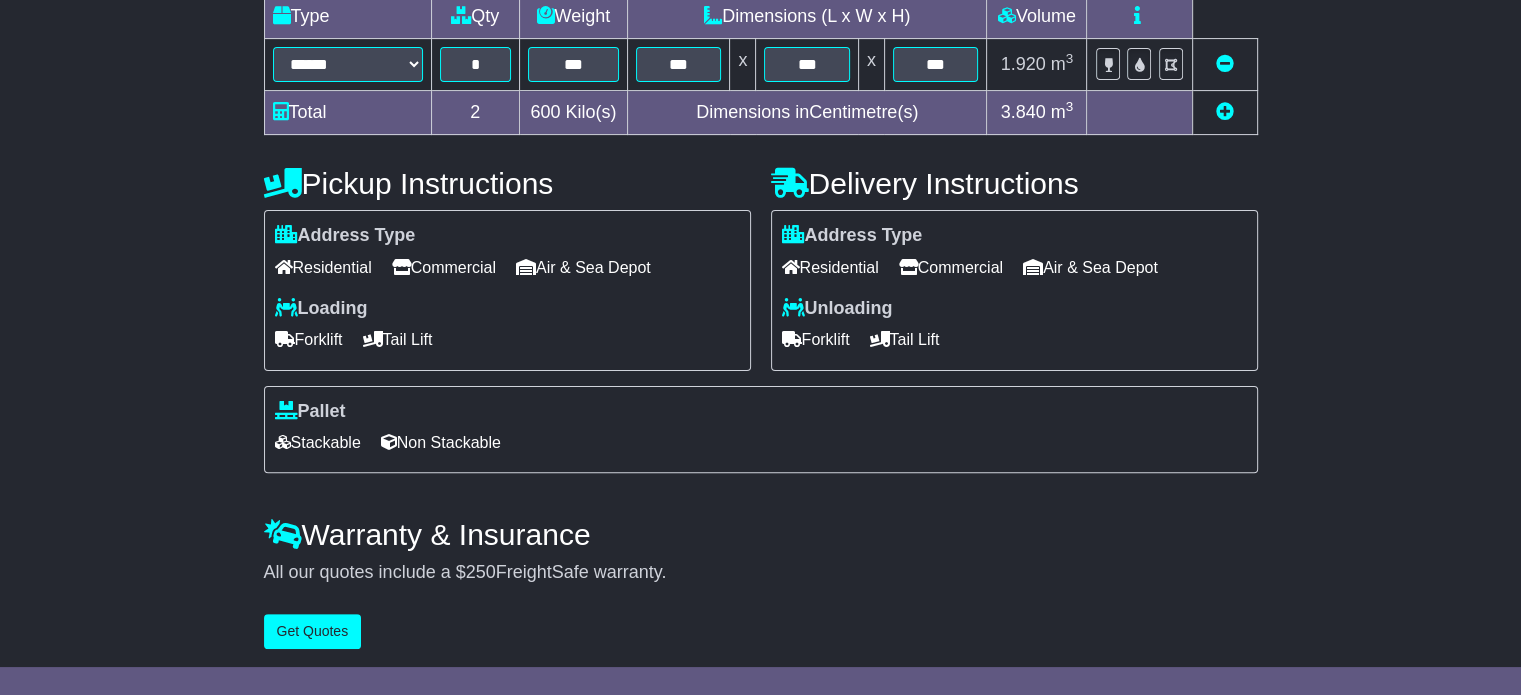 scroll, scrollTop: 540, scrollLeft: 0, axis: vertical 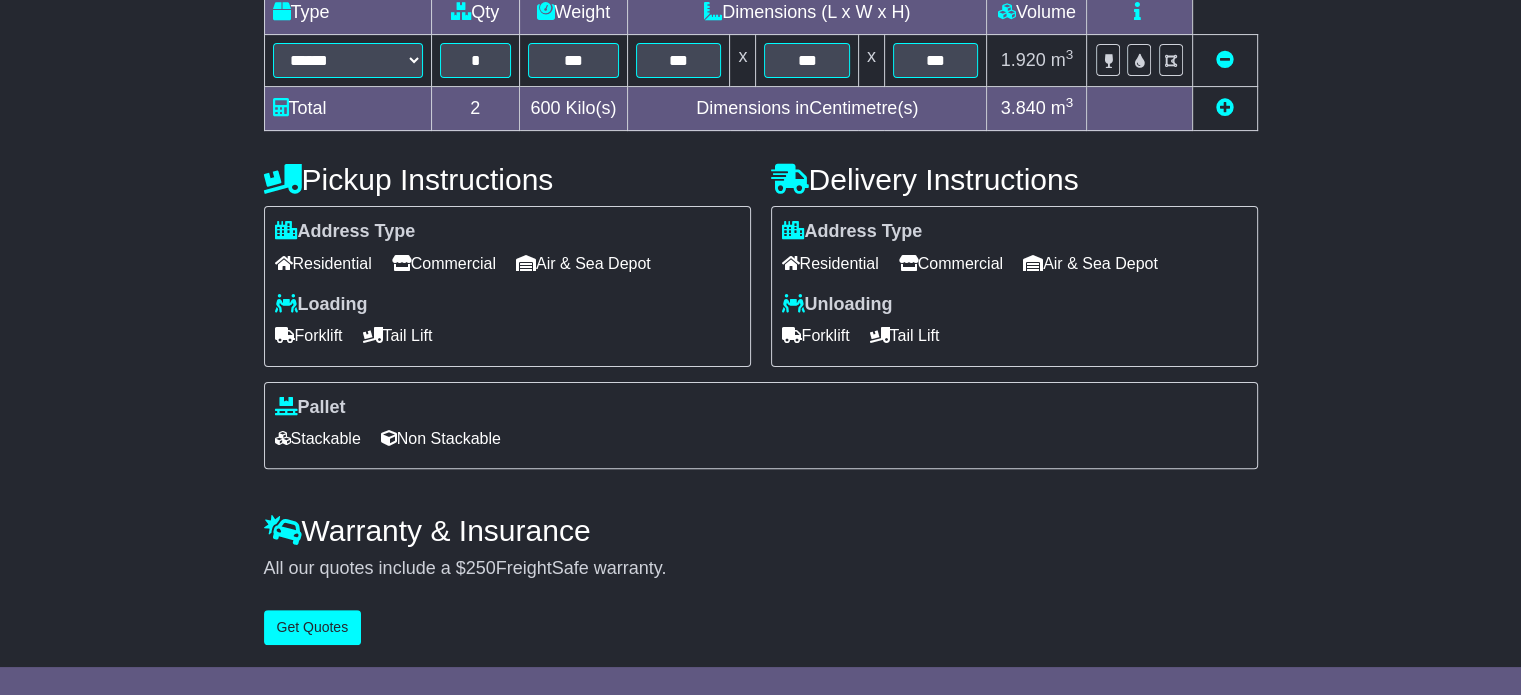 click on "Commercial" at bounding box center (444, 263) 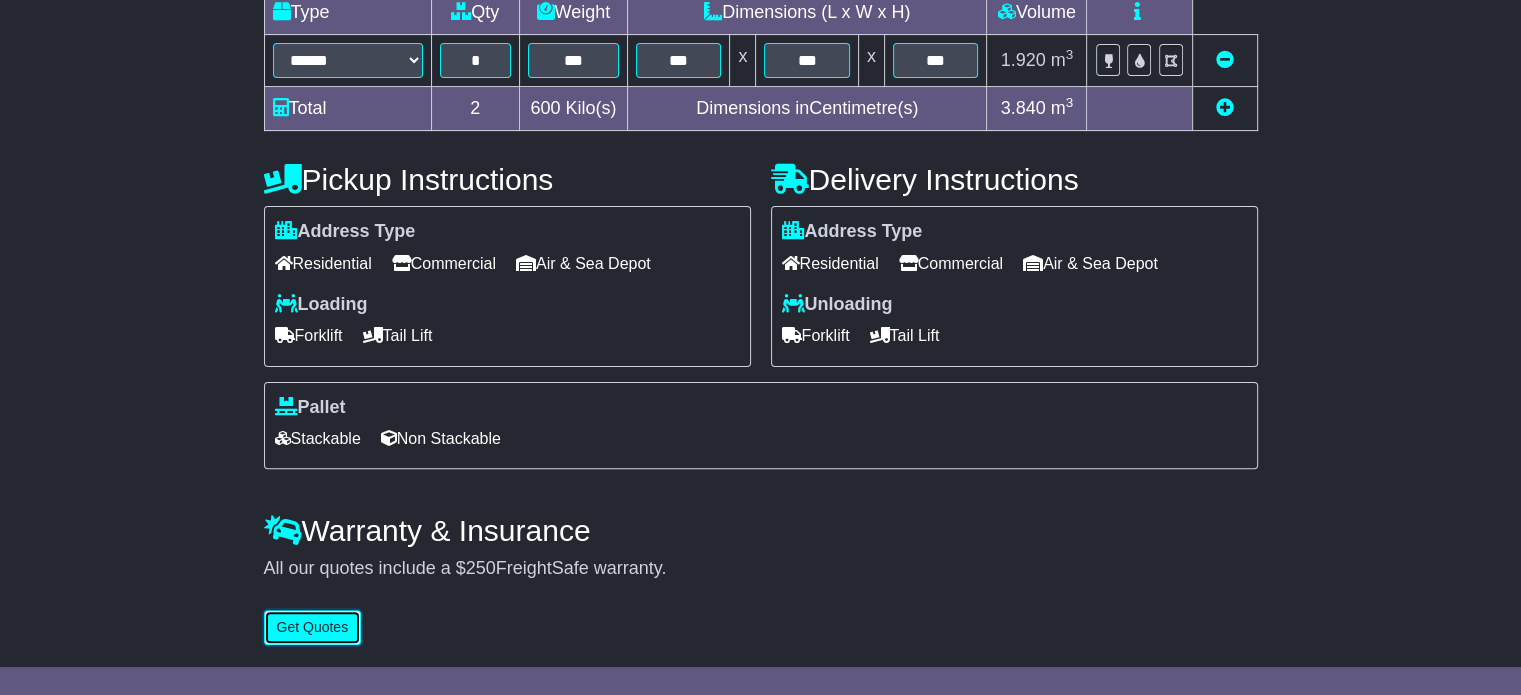 click on "Get Quotes" at bounding box center (313, 627) 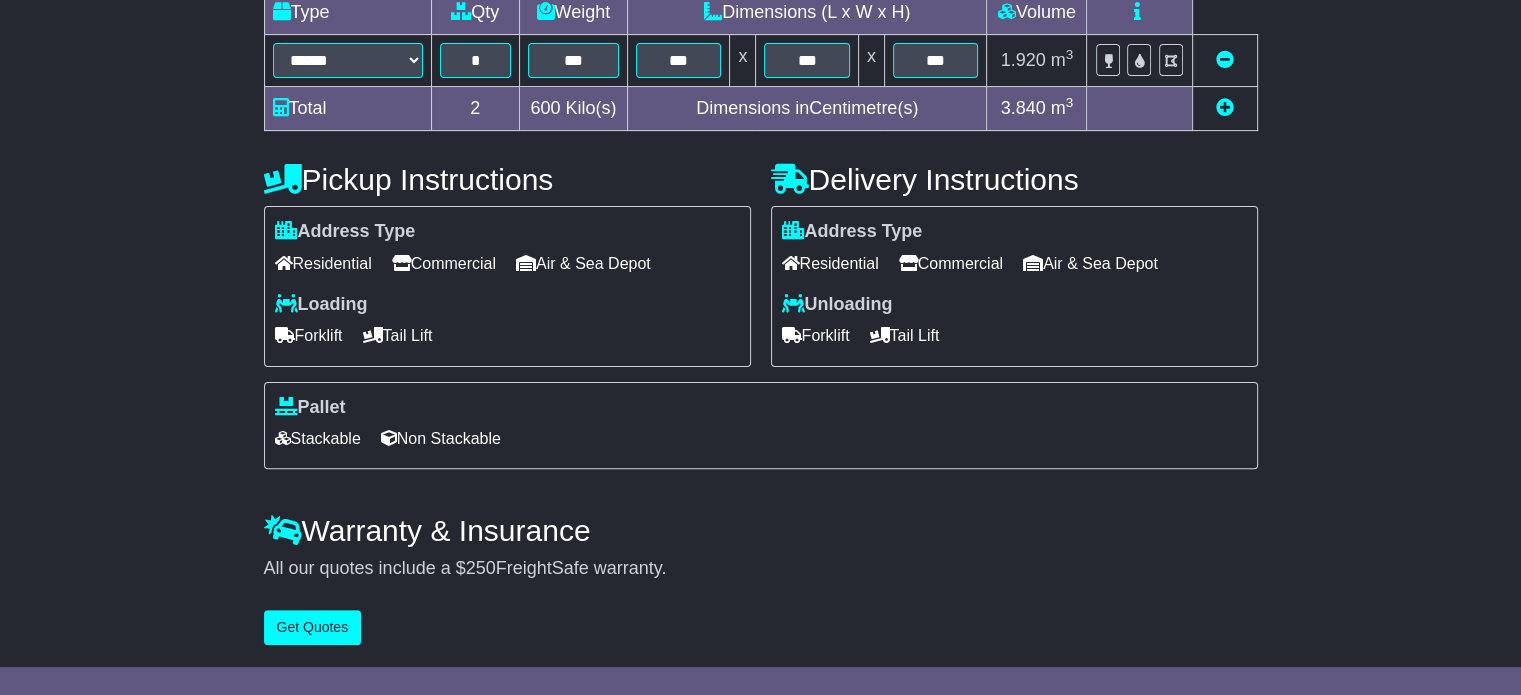 scroll, scrollTop: 0, scrollLeft: 0, axis: both 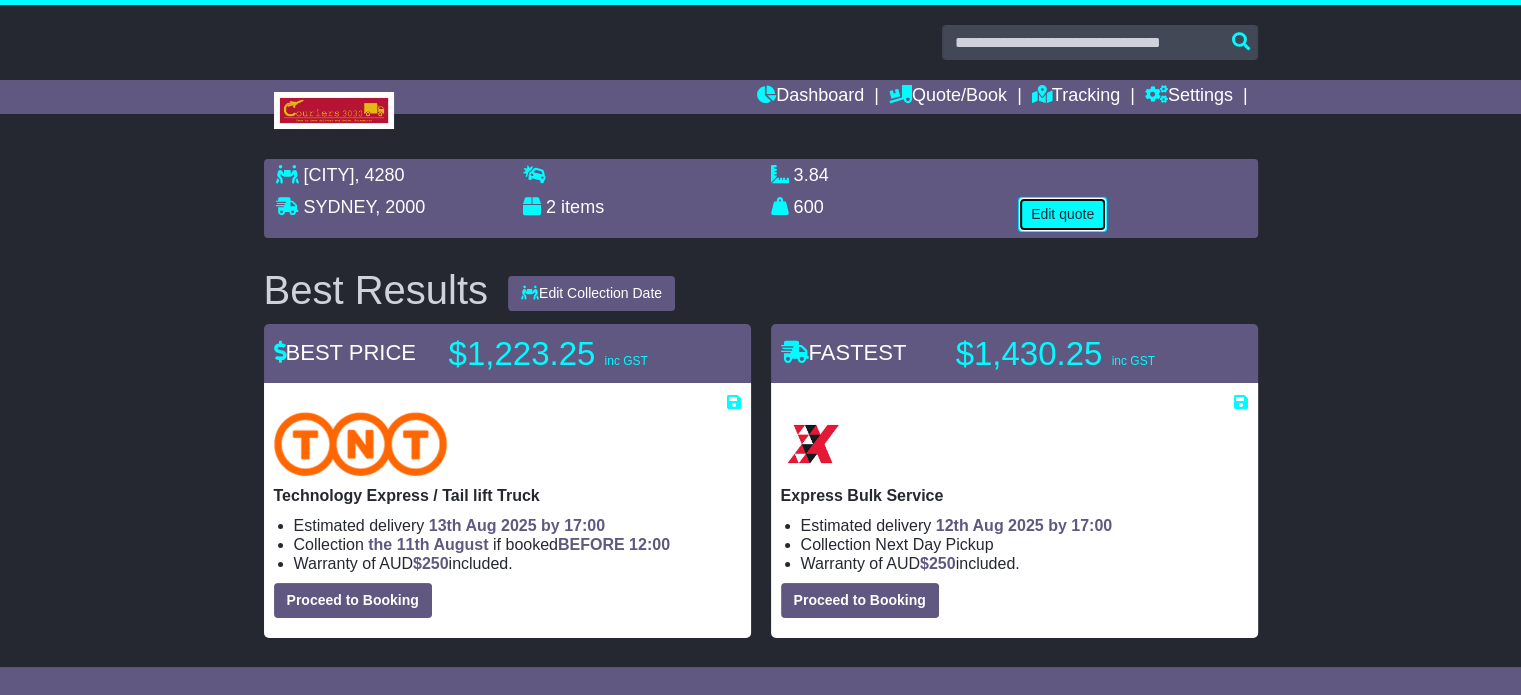 click on "Edit quote" at bounding box center (1062, 214) 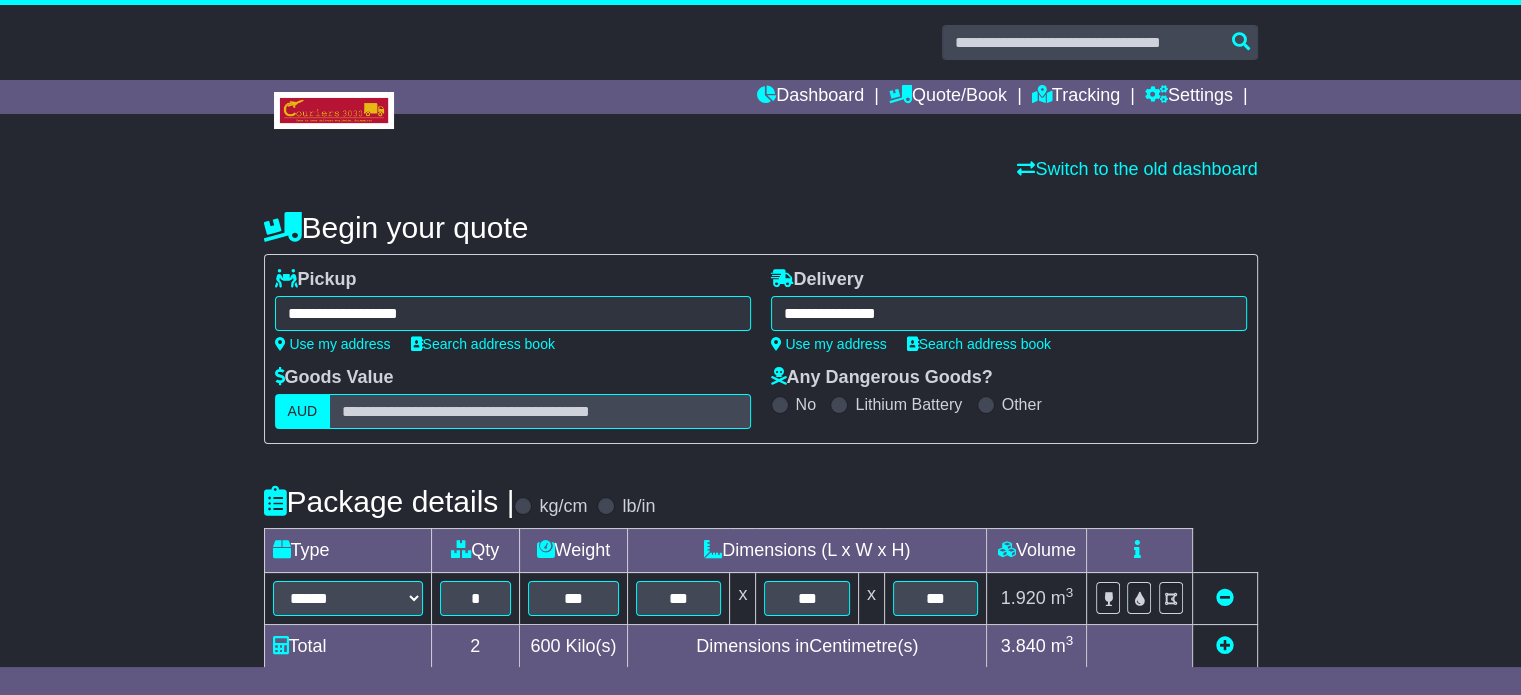 click on "**********" at bounding box center (513, 313) 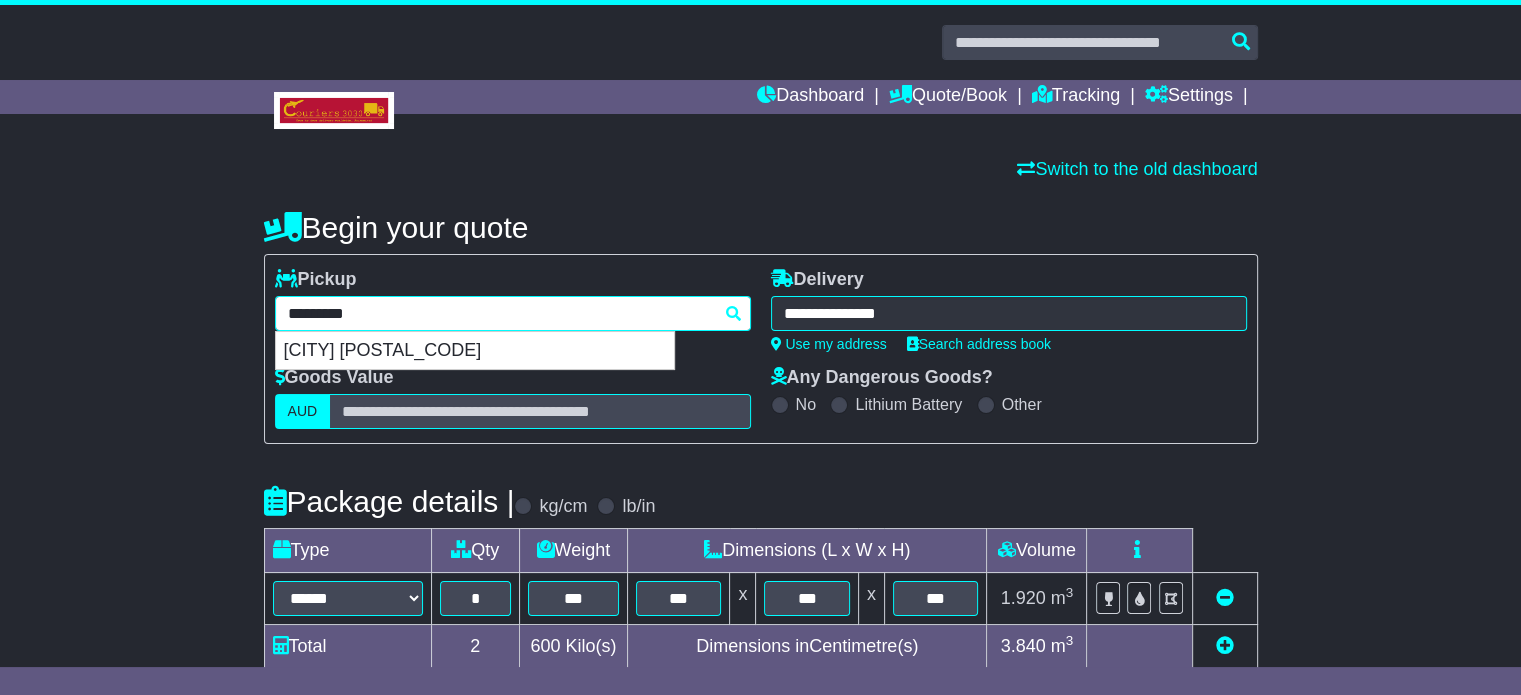 click on "*********" at bounding box center [513, 313] 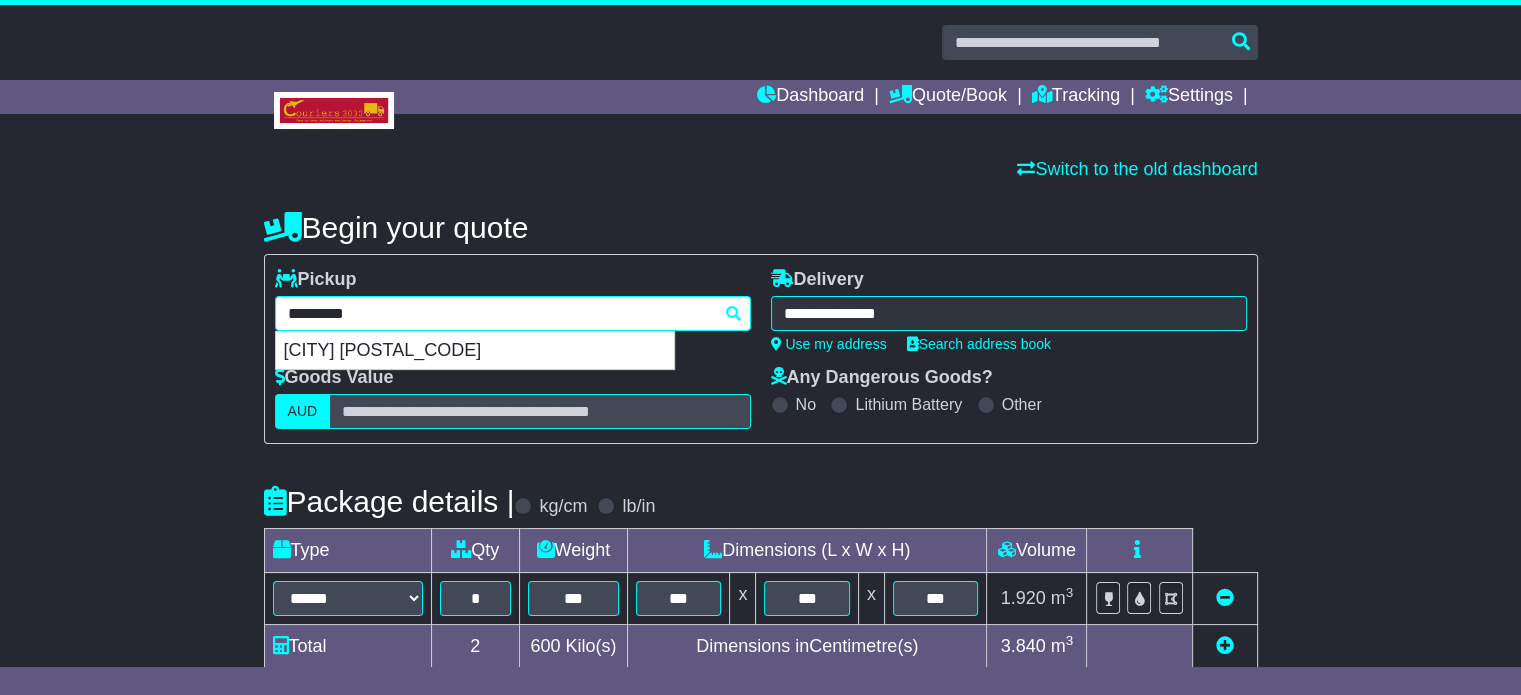 click on "*********" at bounding box center [513, 313] 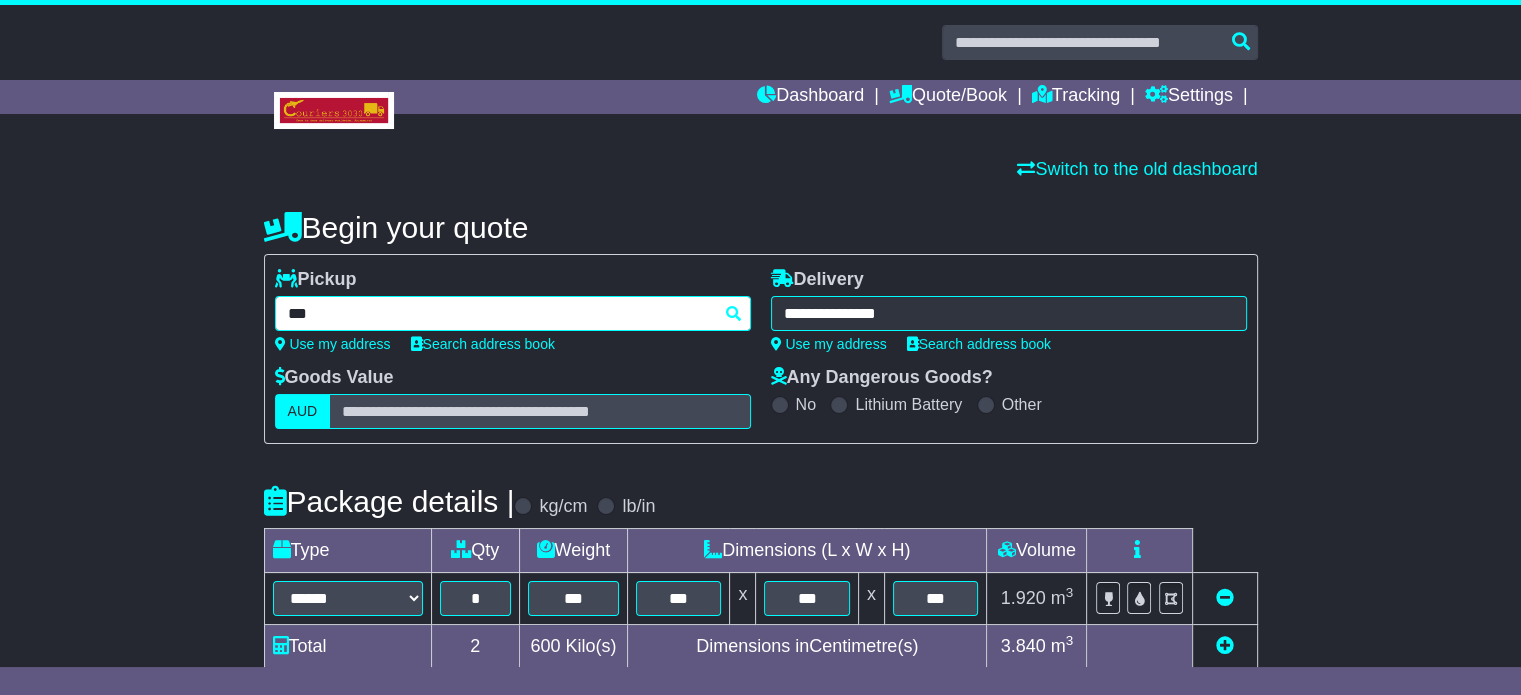 type on "****" 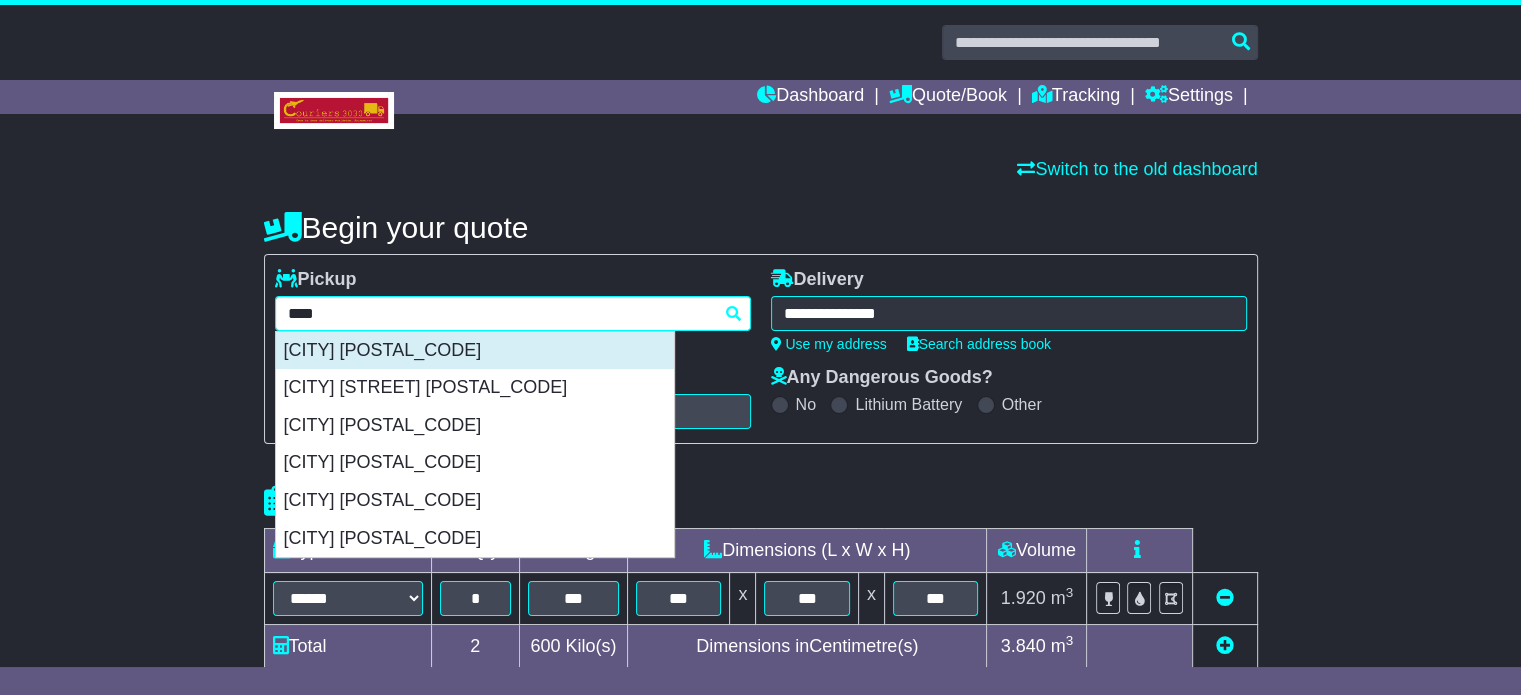 click on "[CITY] [POSTAL_CODE]" at bounding box center (475, 351) 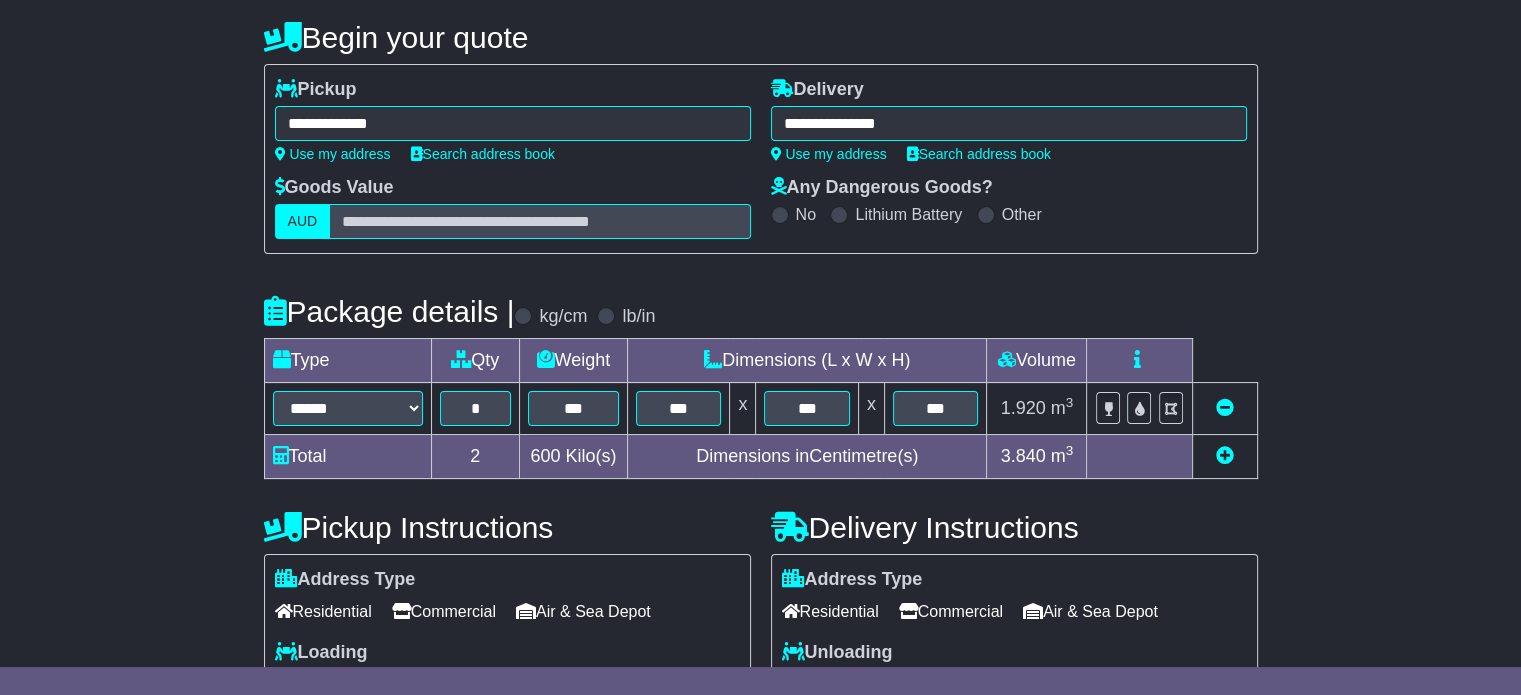 scroll, scrollTop: 540, scrollLeft: 0, axis: vertical 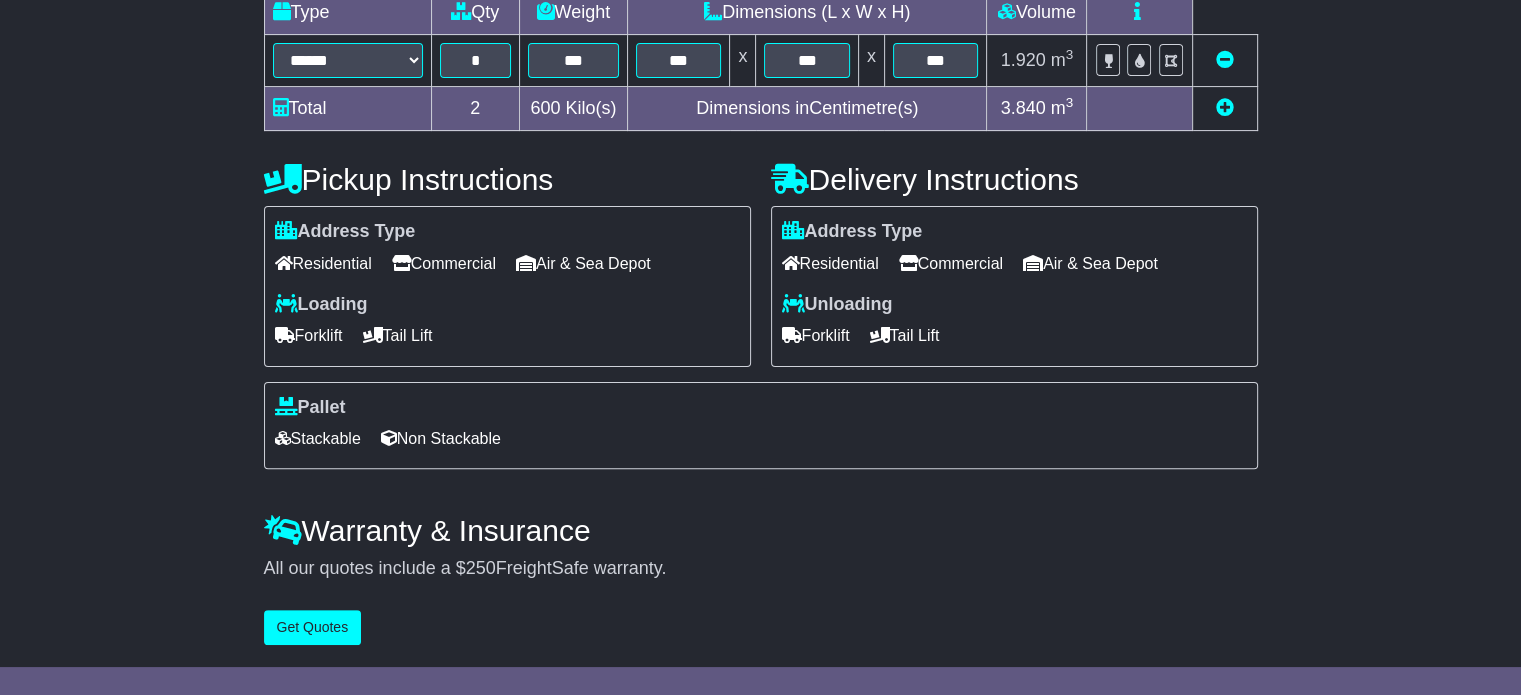 type on "**********" 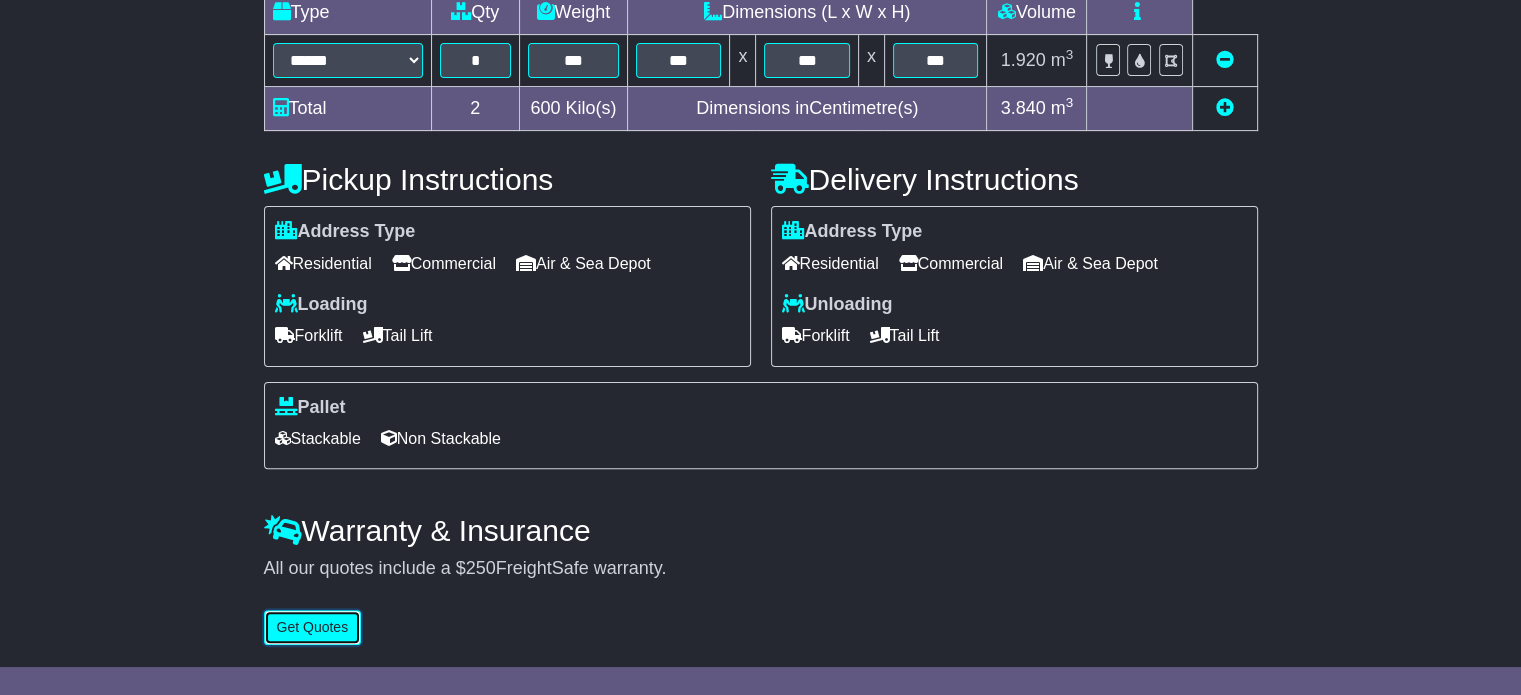click on "Get Quotes" at bounding box center [313, 627] 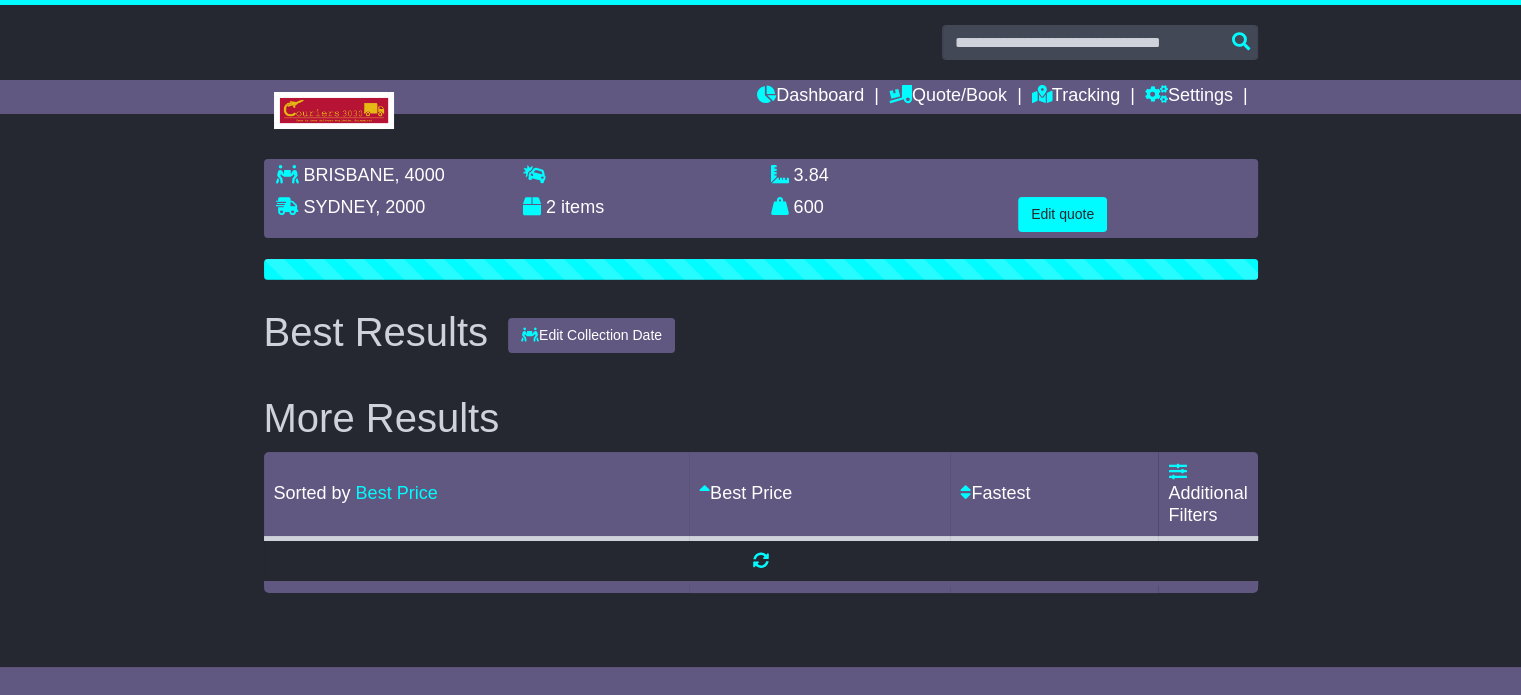 scroll, scrollTop: 0, scrollLeft: 0, axis: both 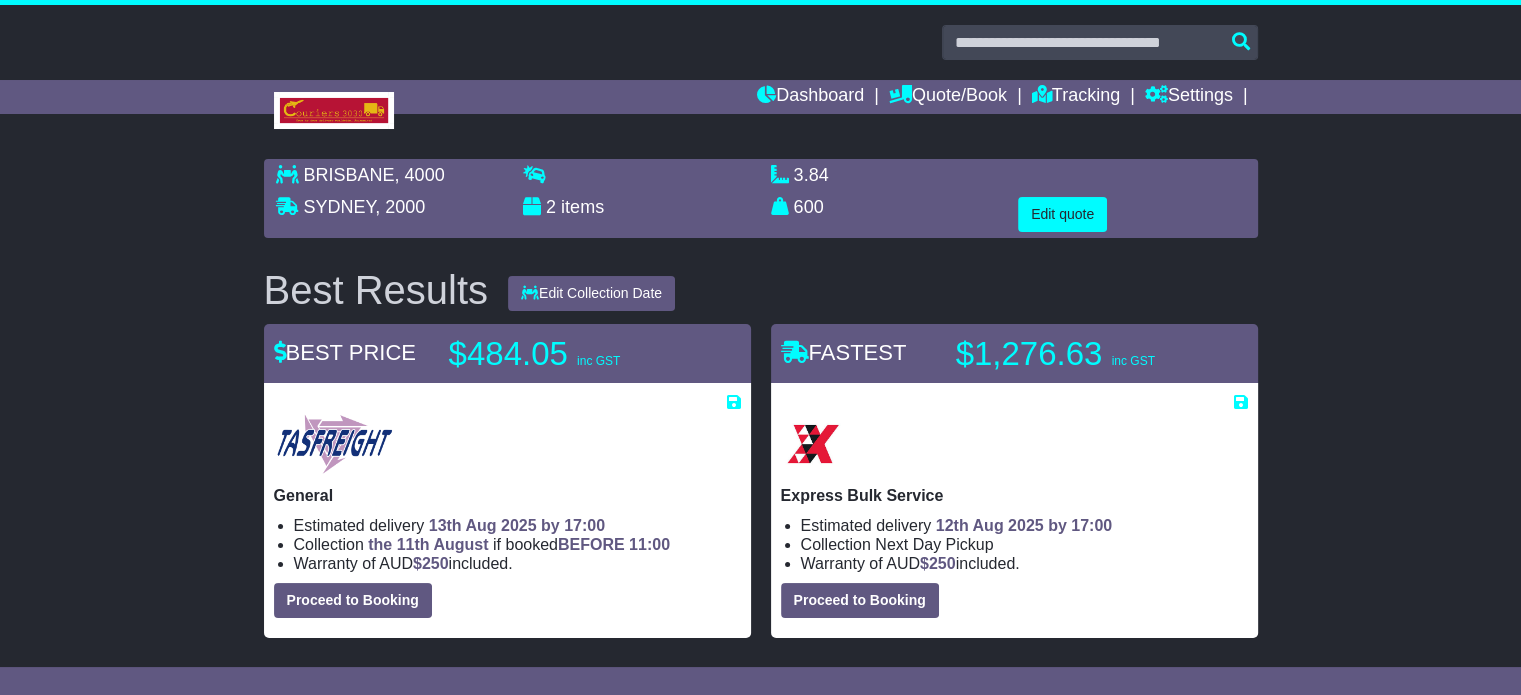 click on "[CITY] , [POSTAL_CODE]
[CITY] , [POSTAL_CODE]
2   items
3.84
m 3
in 3" at bounding box center [761, 198] 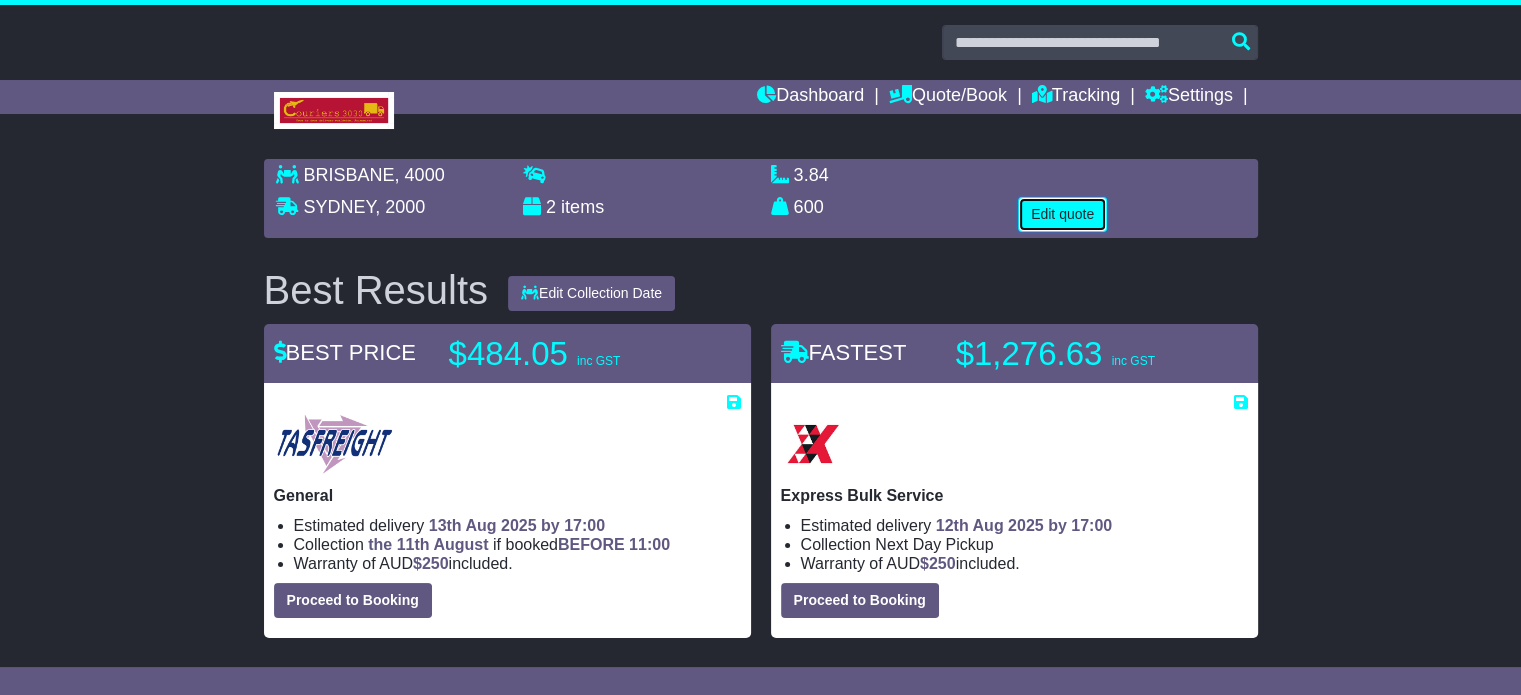 click on "Edit quote" at bounding box center (1062, 214) 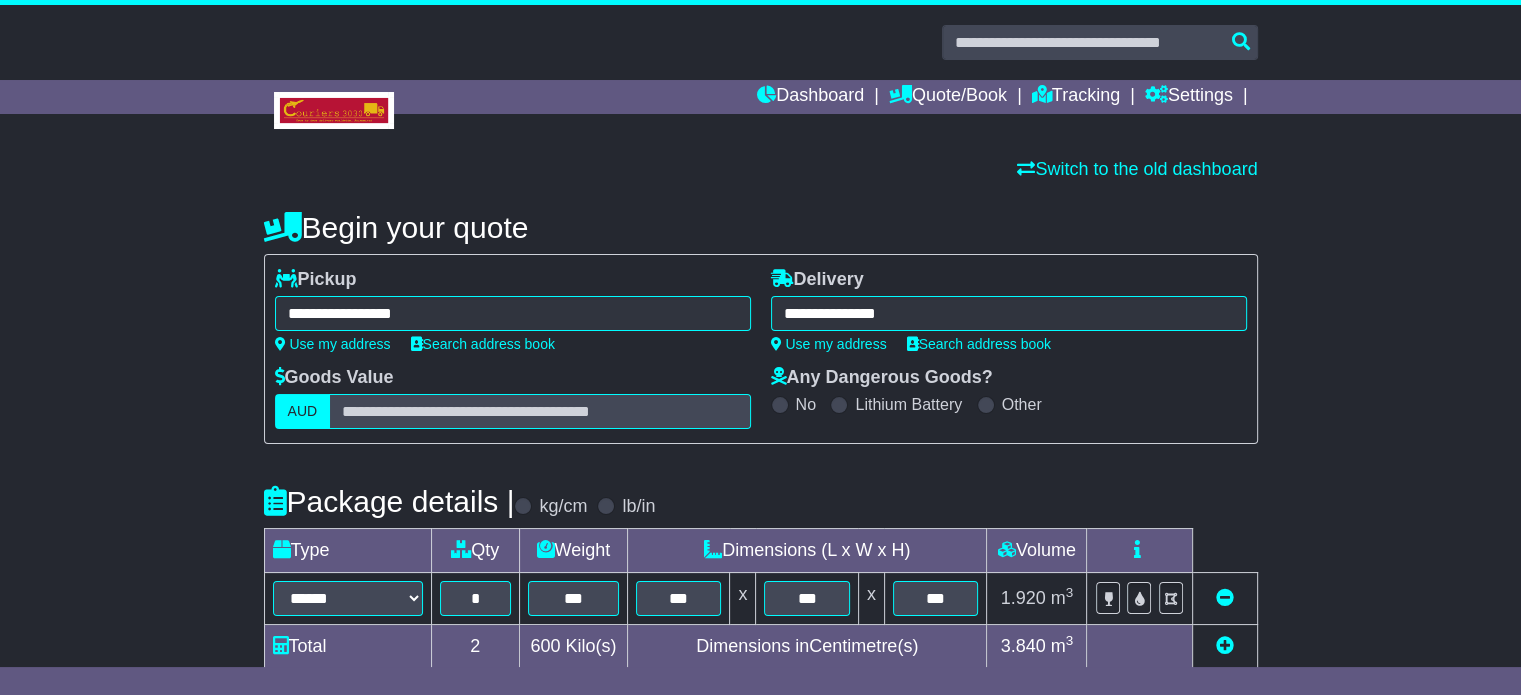 click on "**********" at bounding box center [1009, 313] 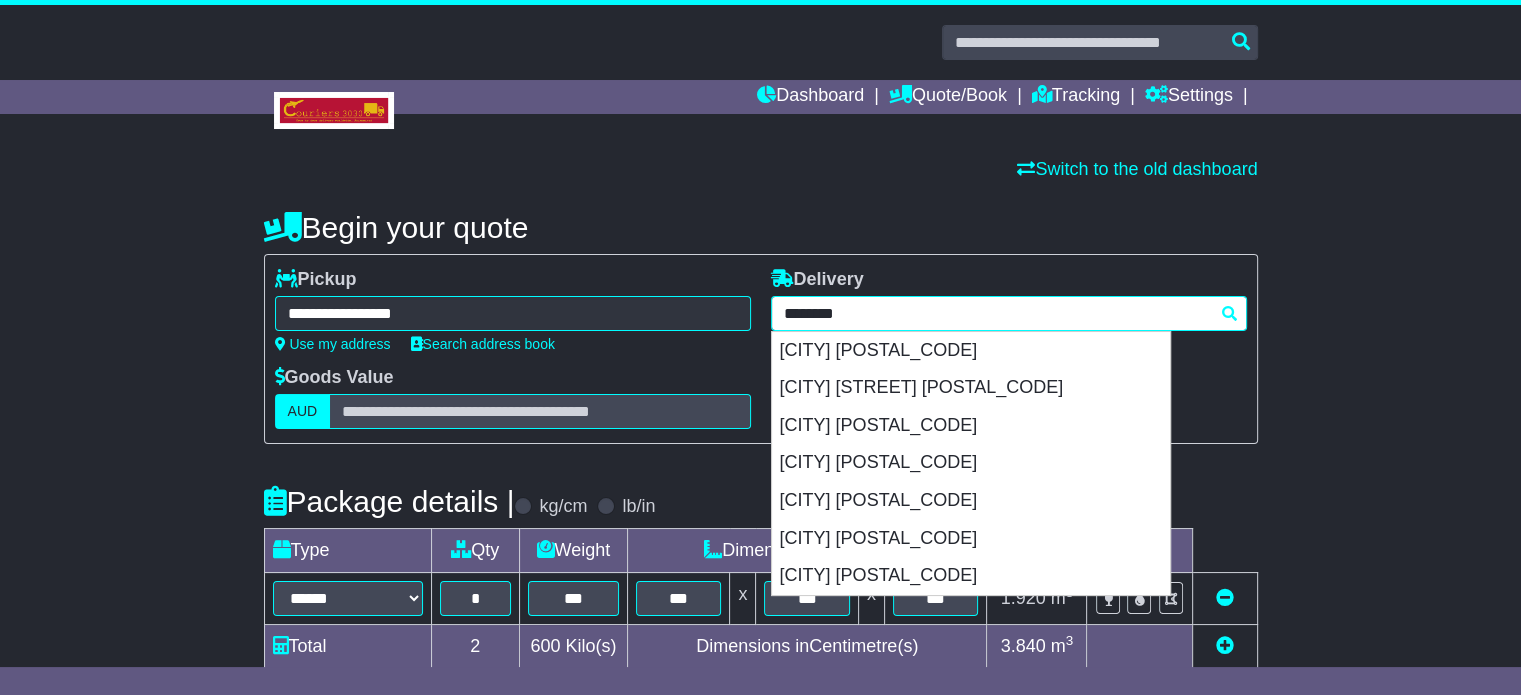 click on "********" at bounding box center [1009, 313] 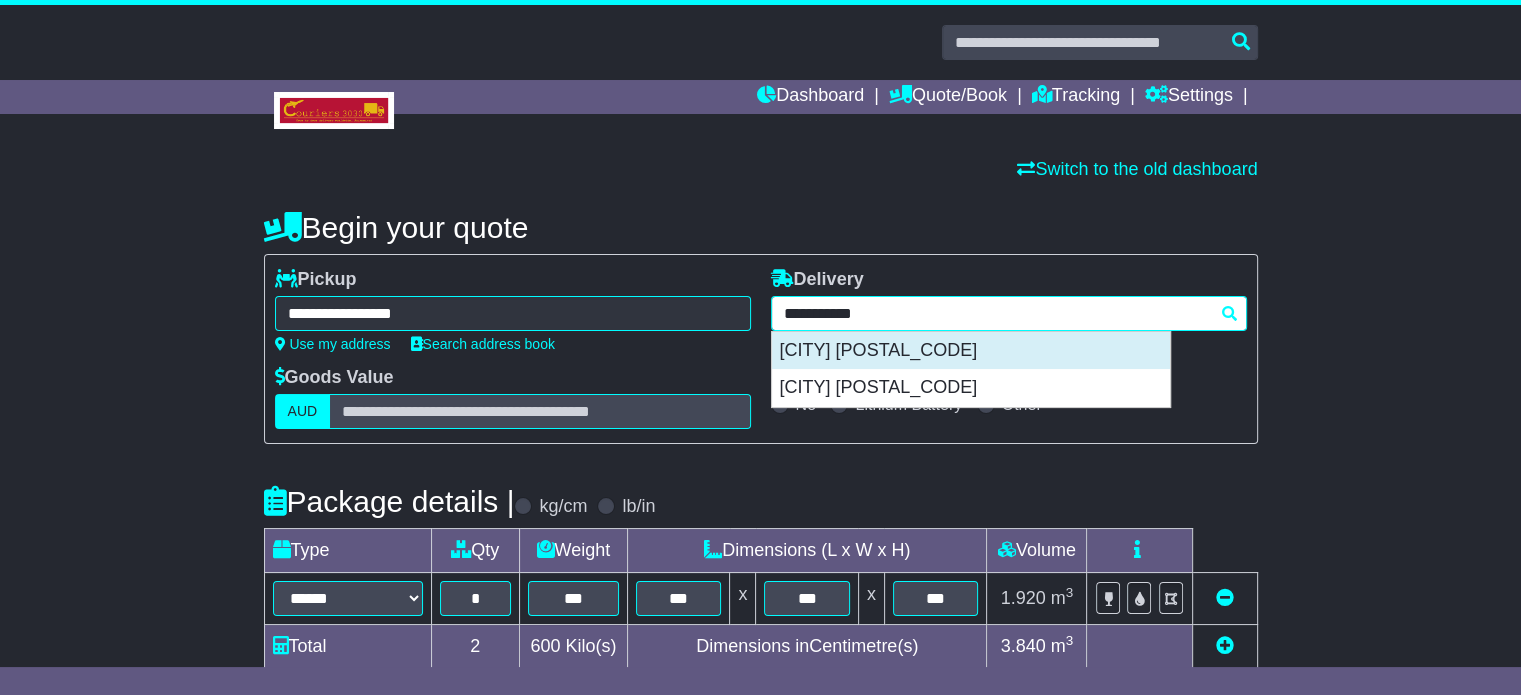click on "[CITY] [POSTAL_CODE]" at bounding box center [971, 351] 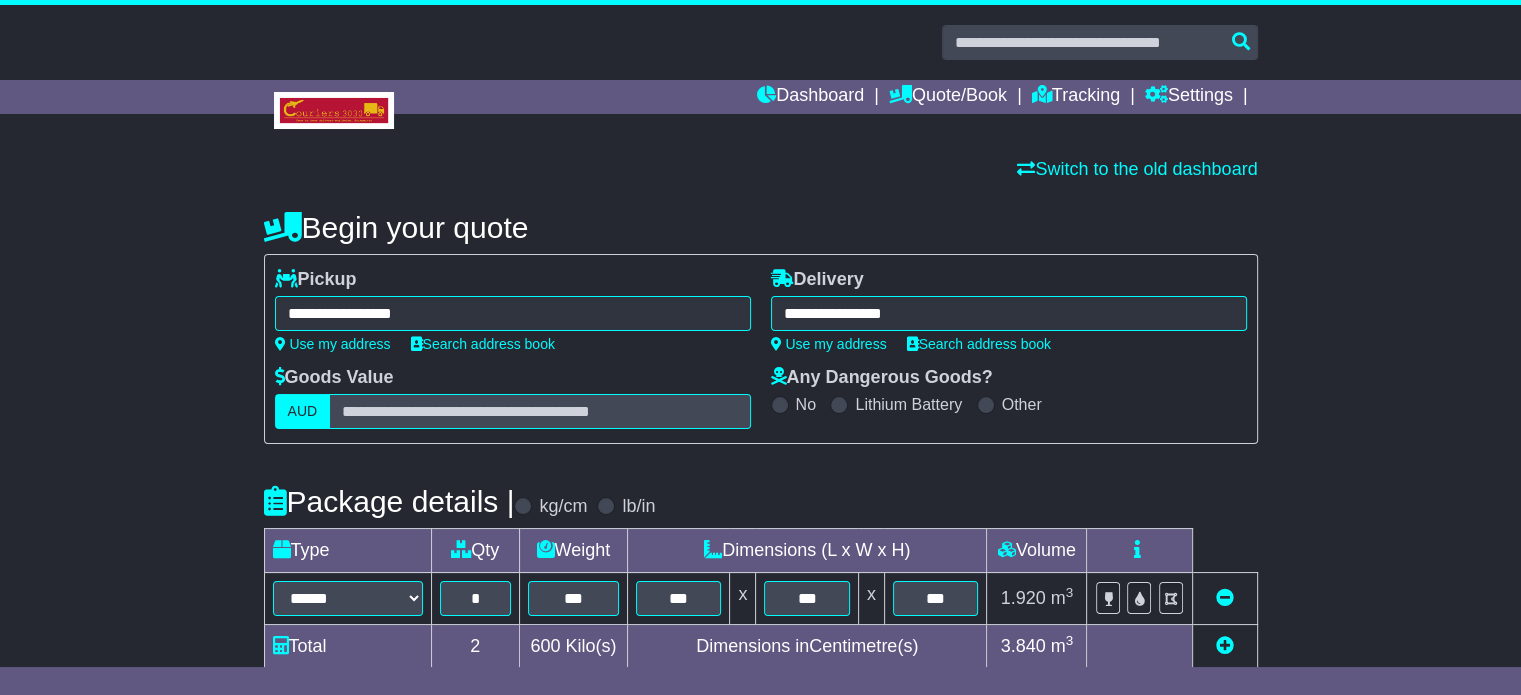 type on "**********" 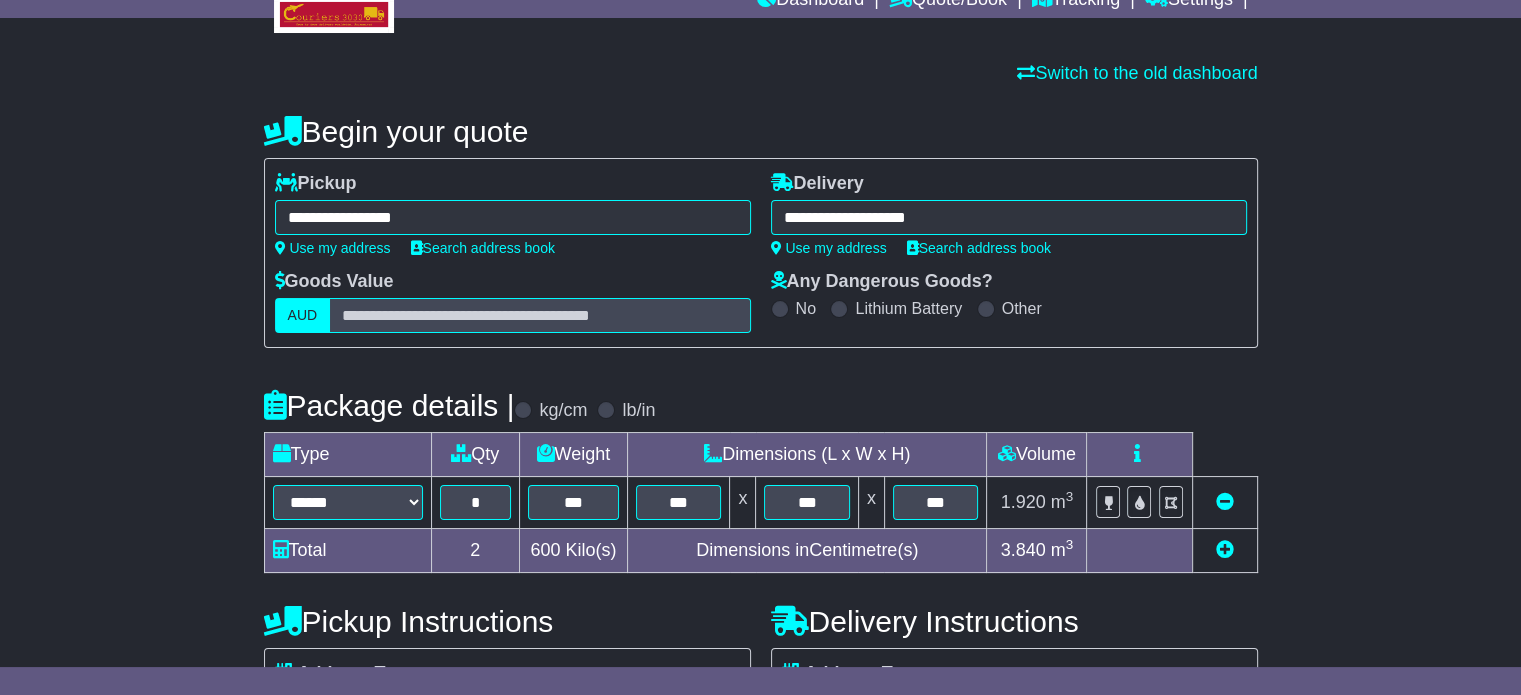 scroll, scrollTop: 500, scrollLeft: 0, axis: vertical 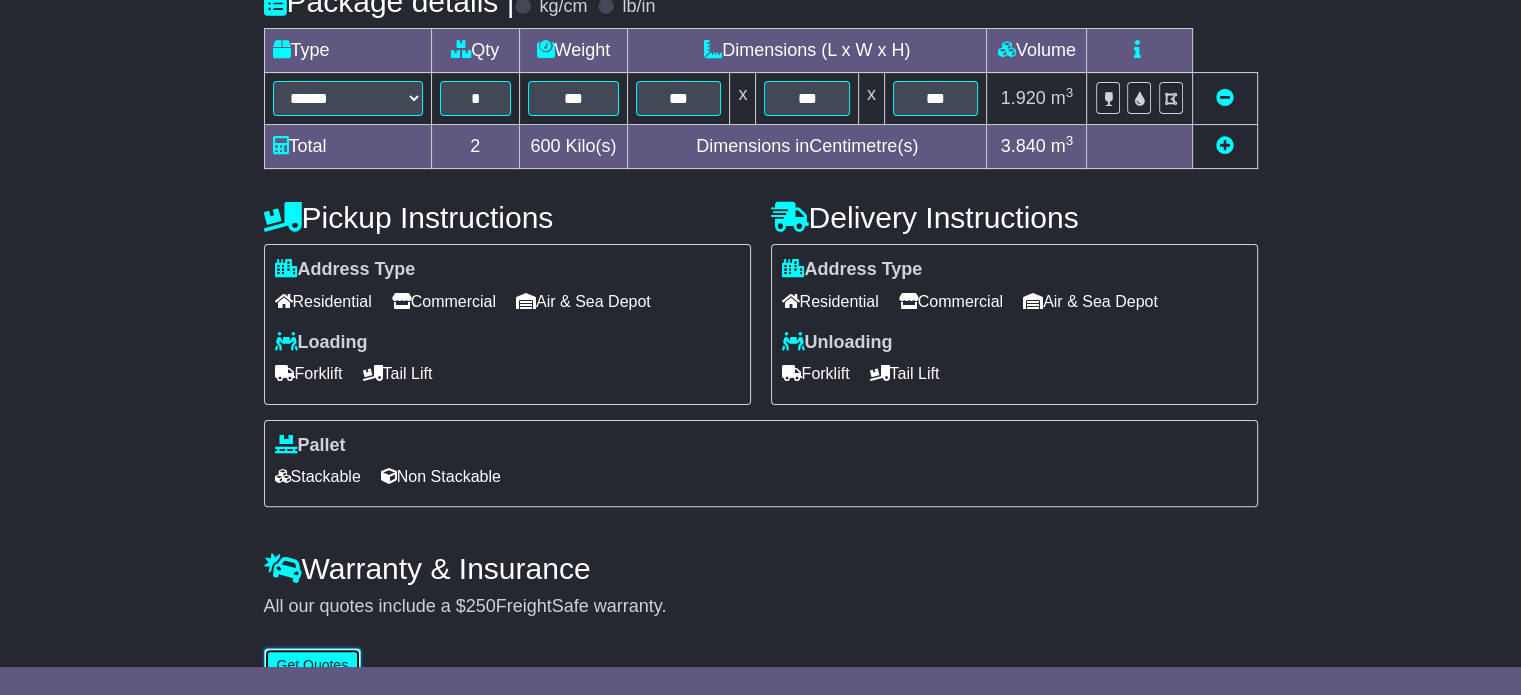 click on "Get Quotes" at bounding box center (313, 665) 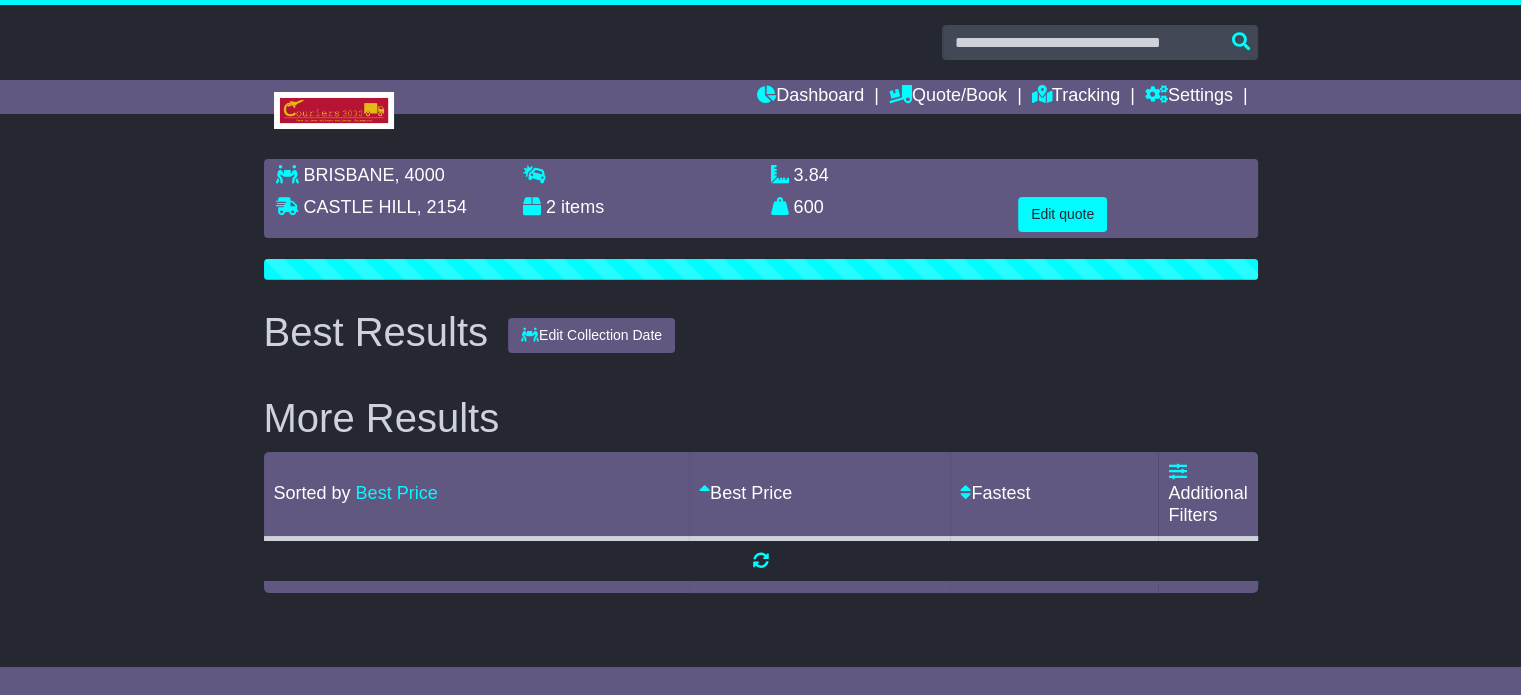 scroll, scrollTop: 0, scrollLeft: 0, axis: both 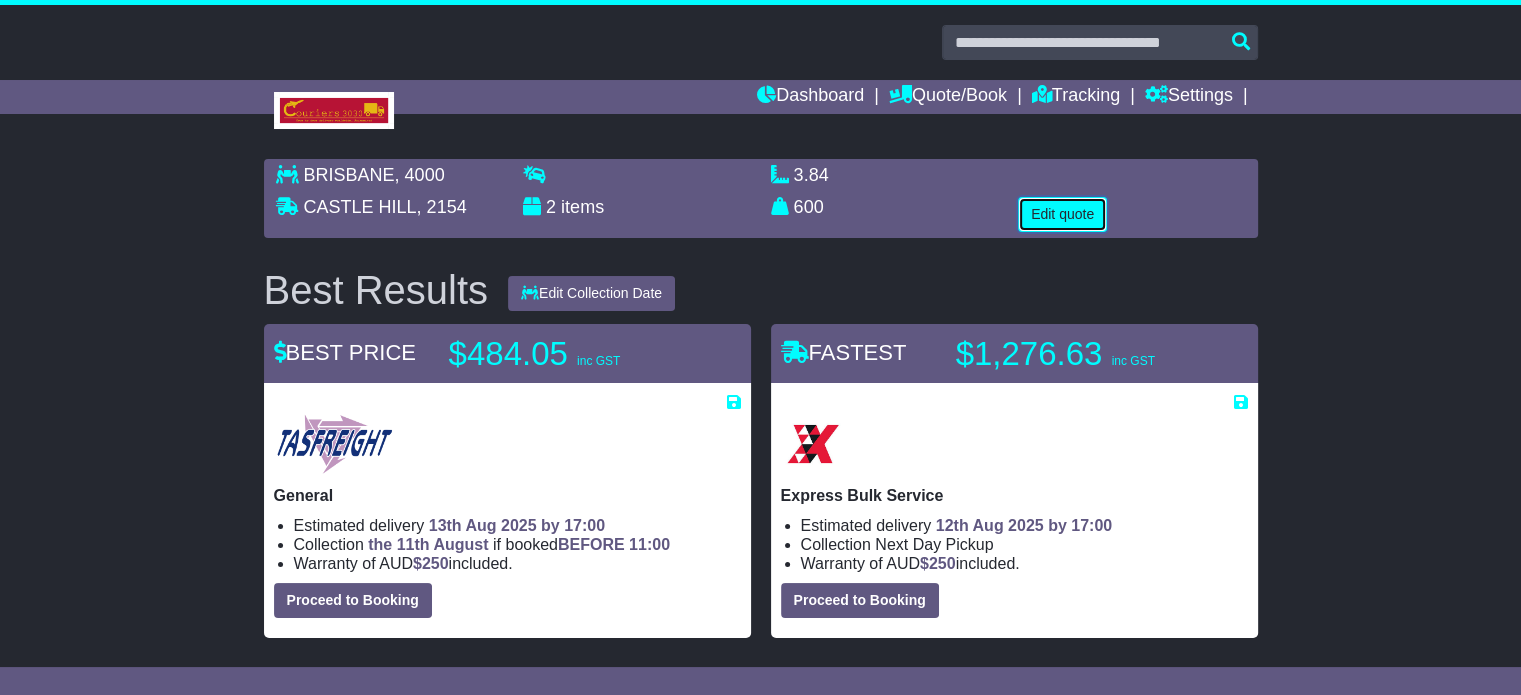 click on "Edit quote" at bounding box center (1062, 214) 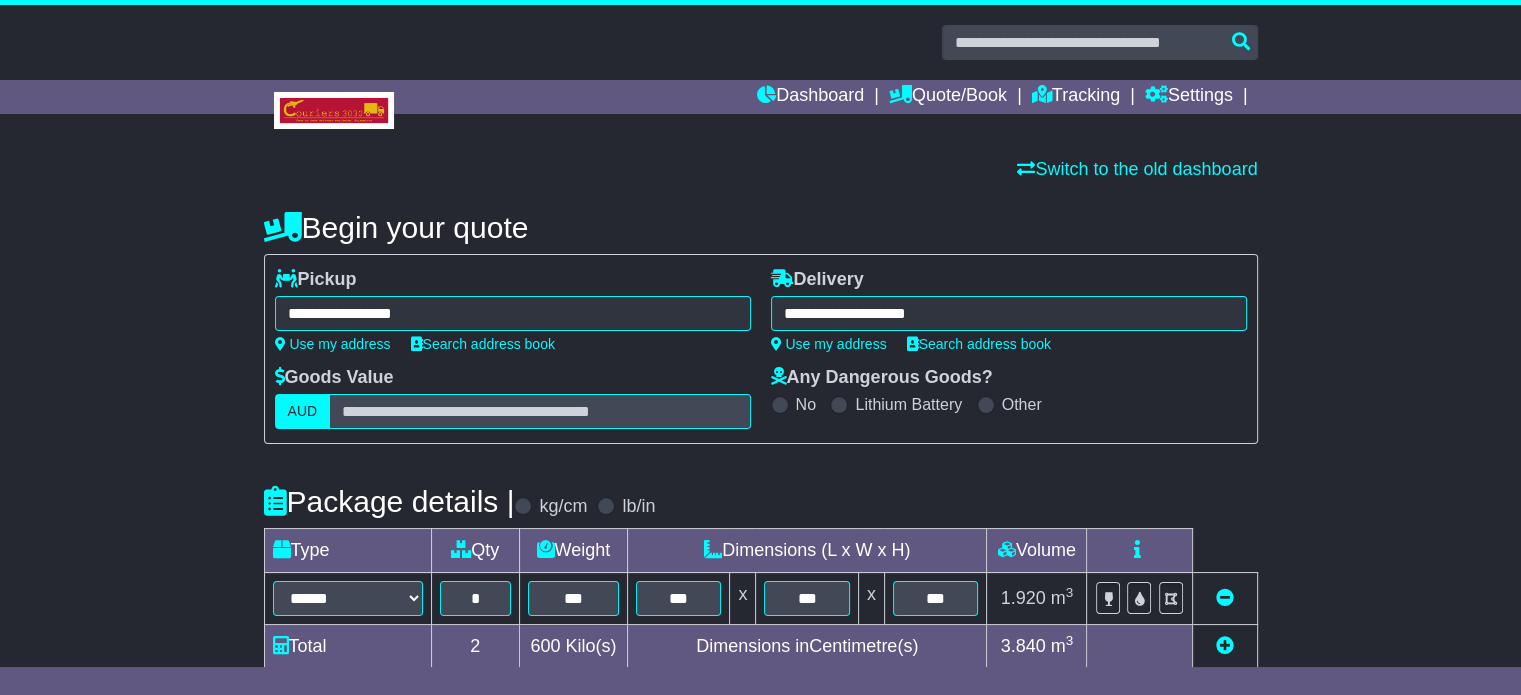 click on "**********" at bounding box center (513, 313) 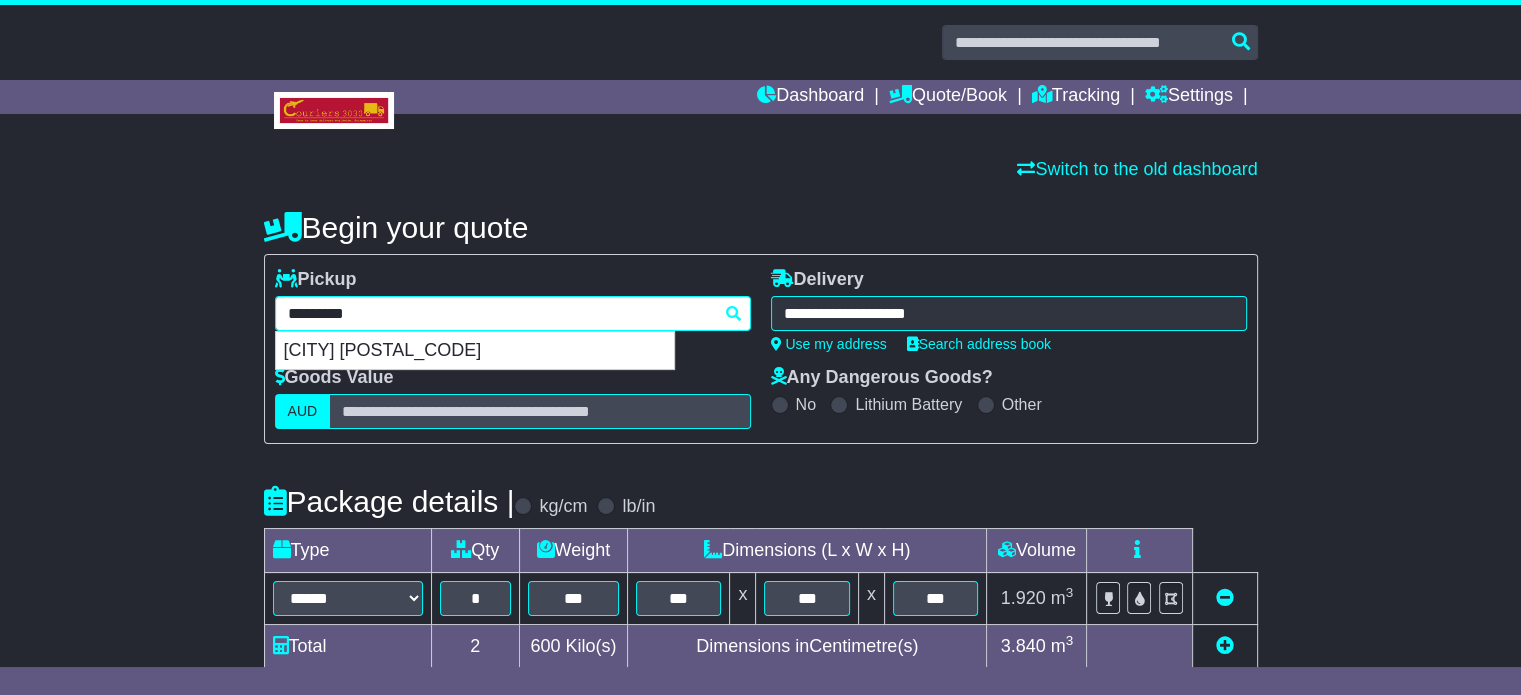 click on "*********" at bounding box center [513, 313] 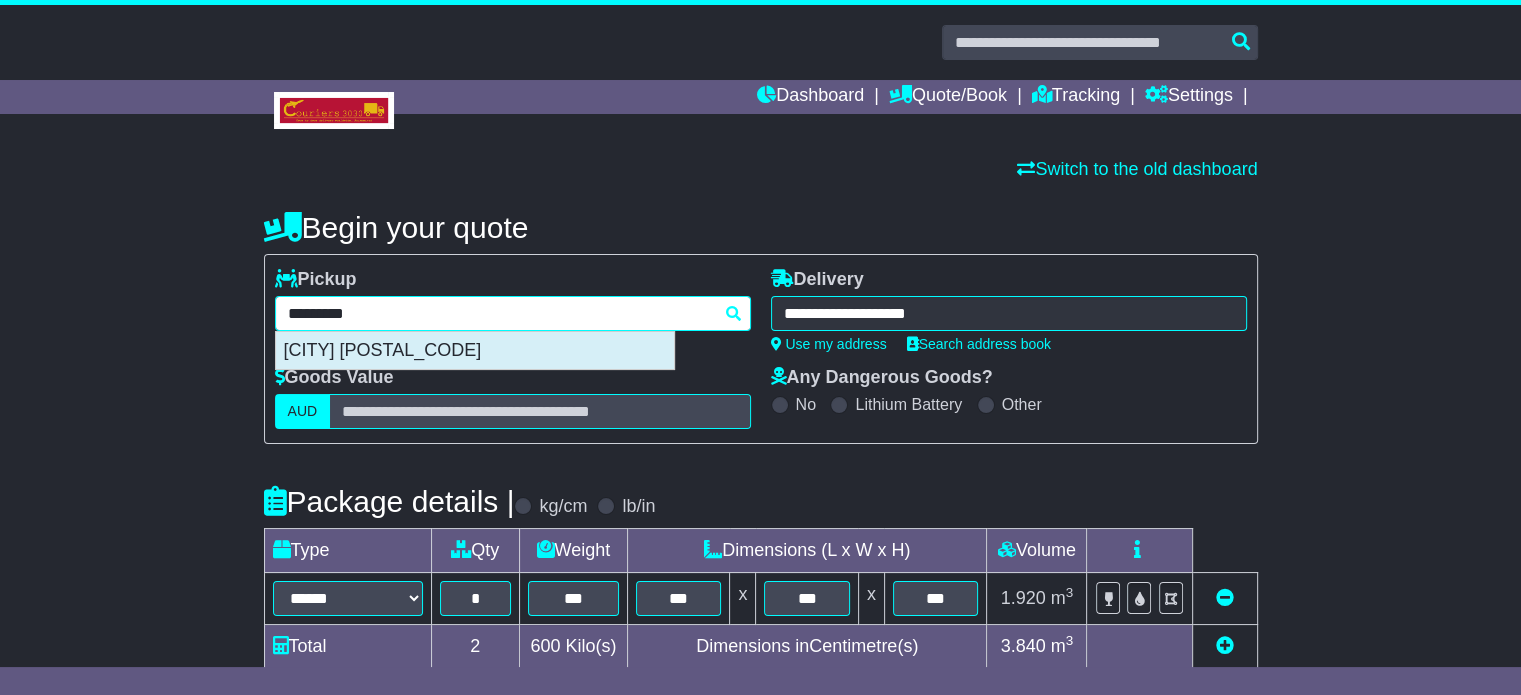 click on "[CITY] [POSTAL_CODE]" at bounding box center [475, 351] 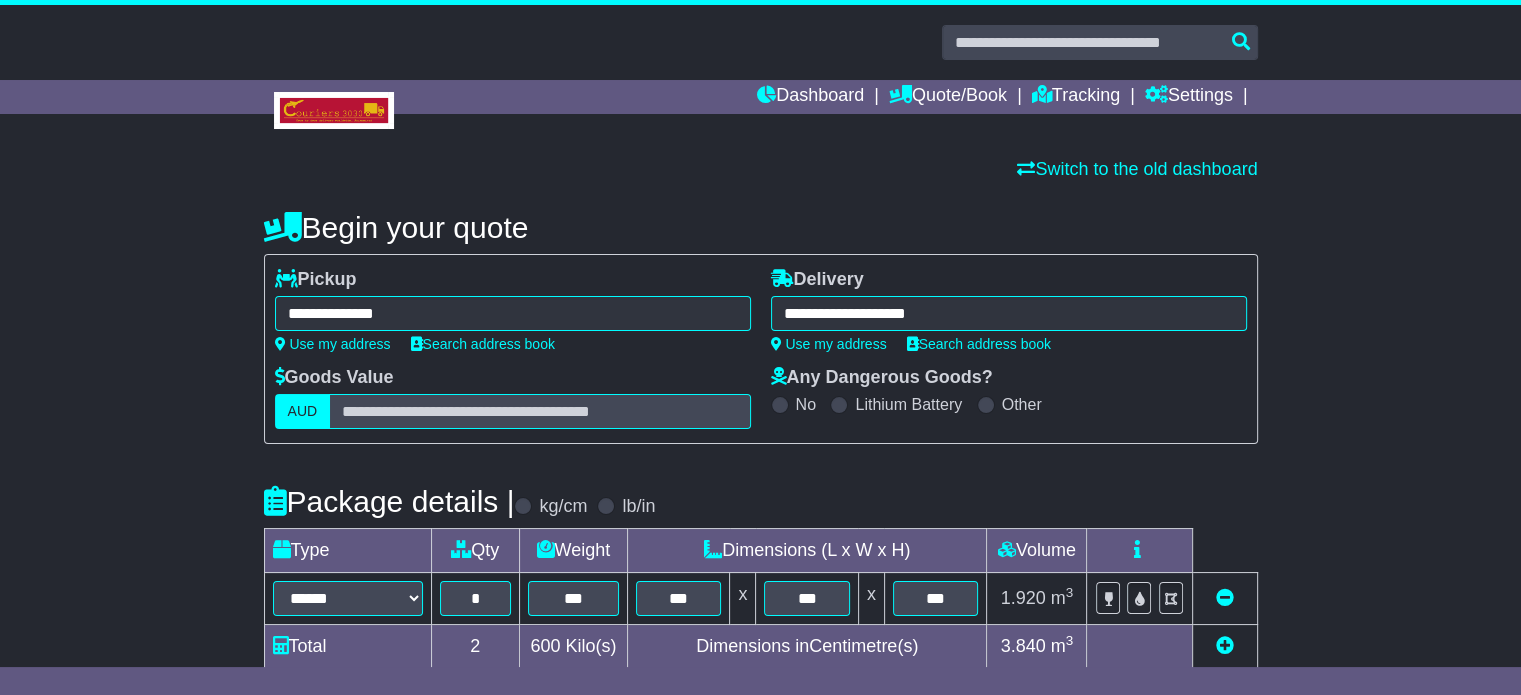 click on "**********" at bounding box center (1009, 313) 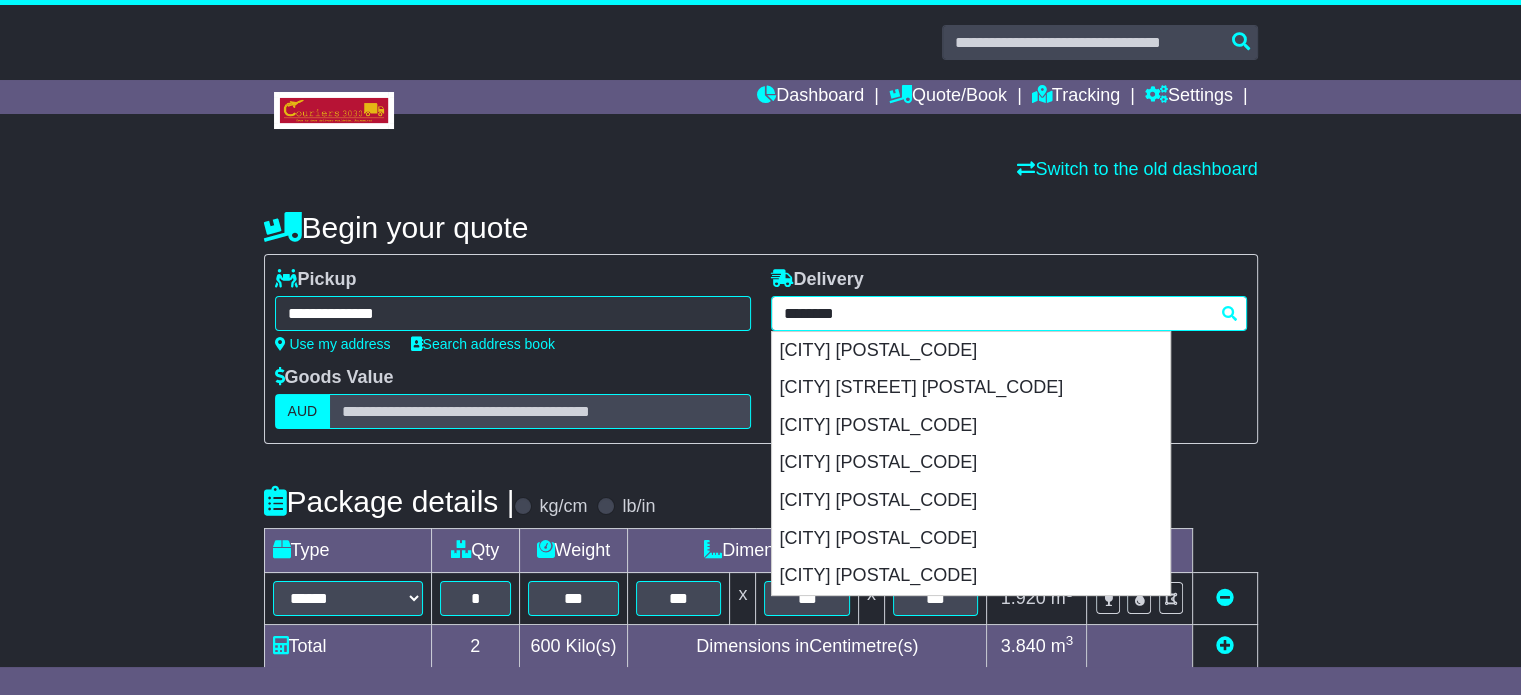 click on "********" at bounding box center (1009, 313) 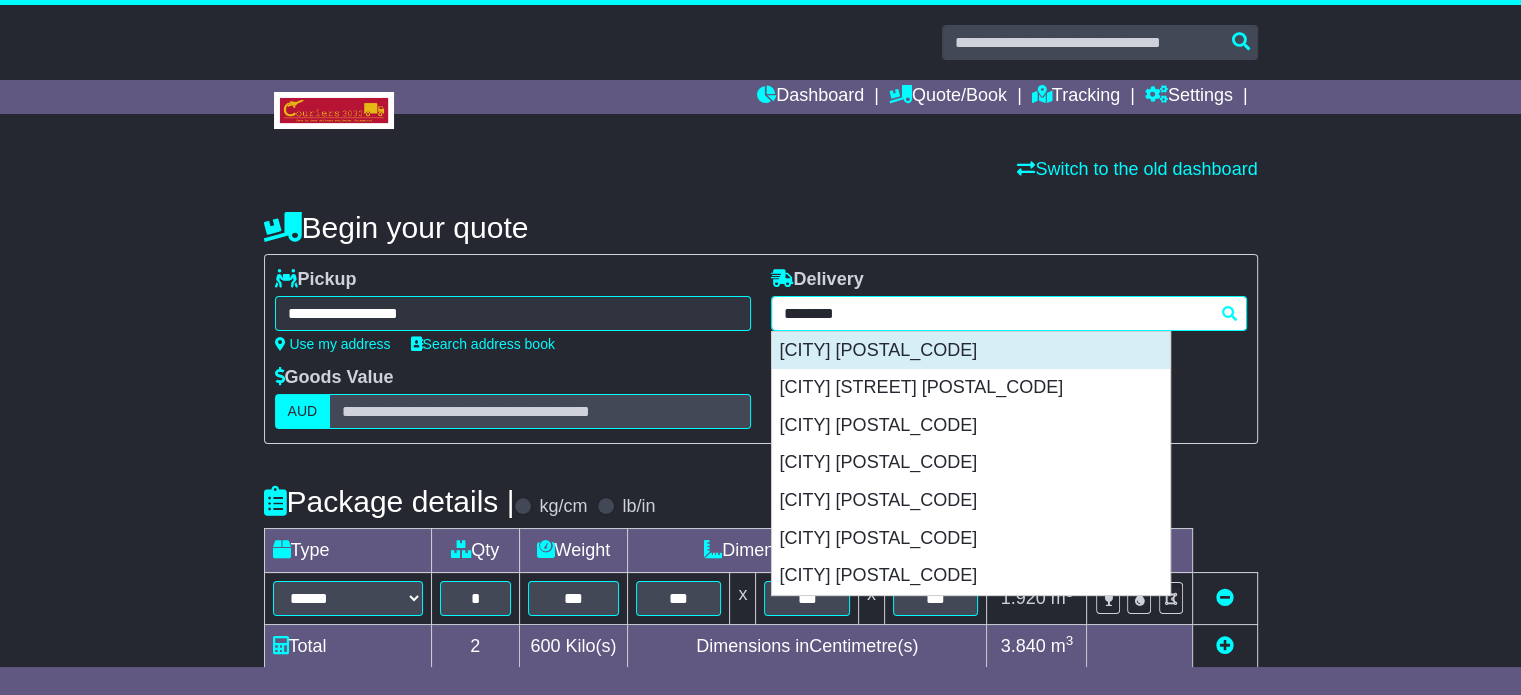 click on "[CITY] [POSTAL_CODE]" at bounding box center (971, 351) 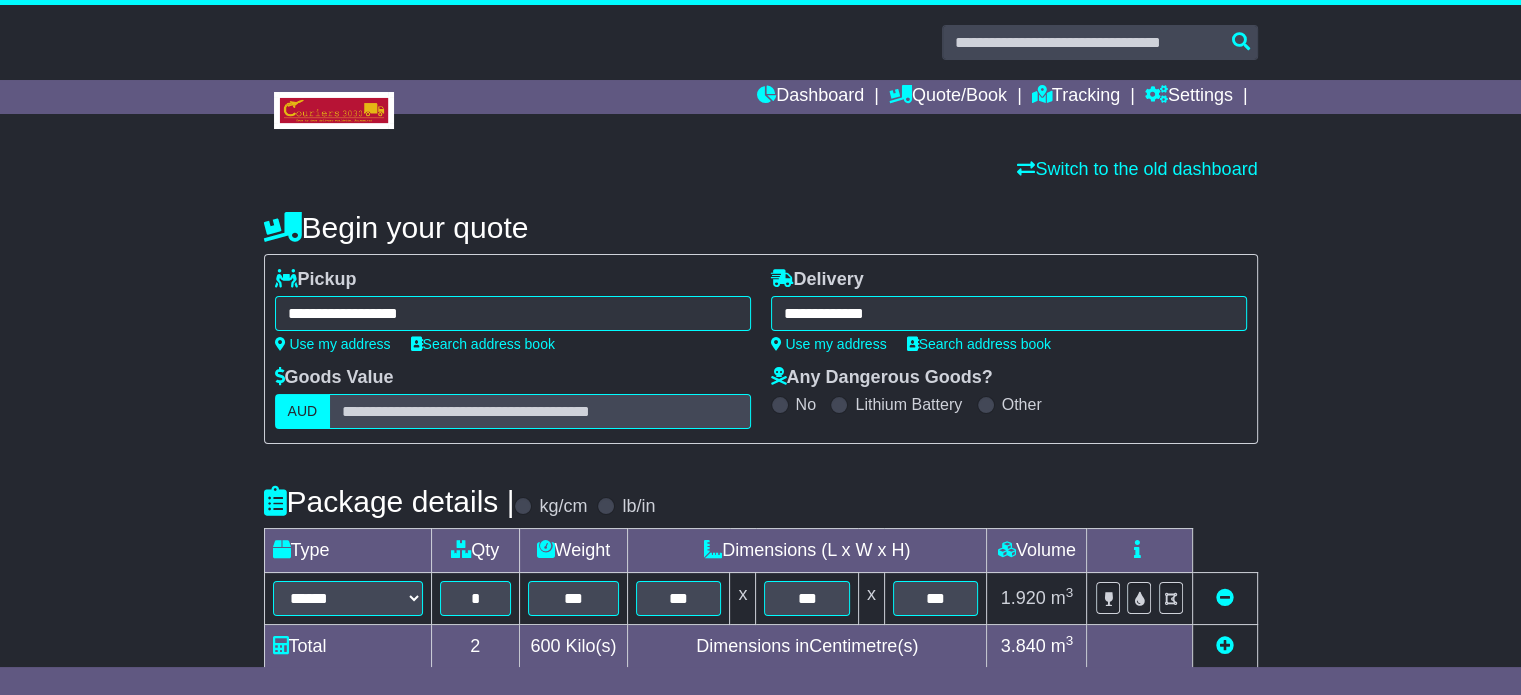 type on "**********" 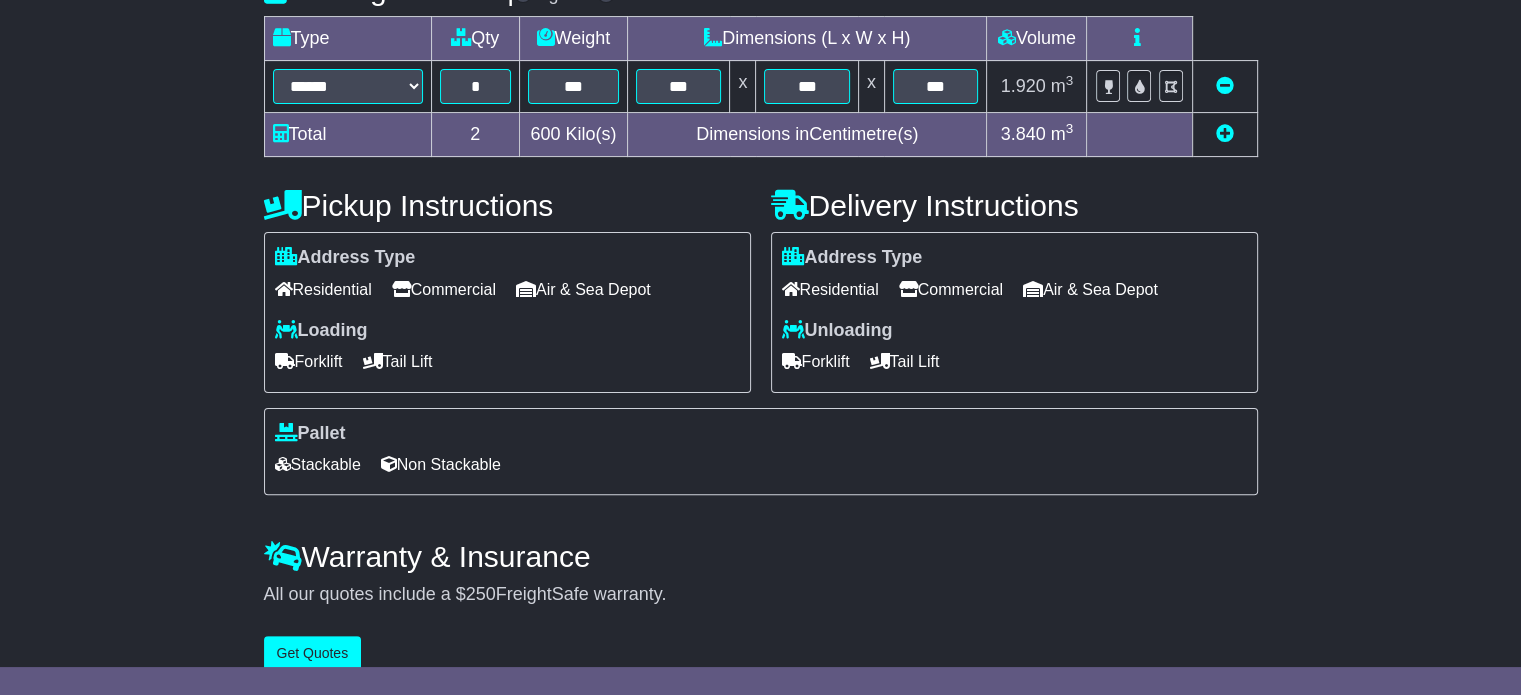 scroll, scrollTop: 540, scrollLeft: 0, axis: vertical 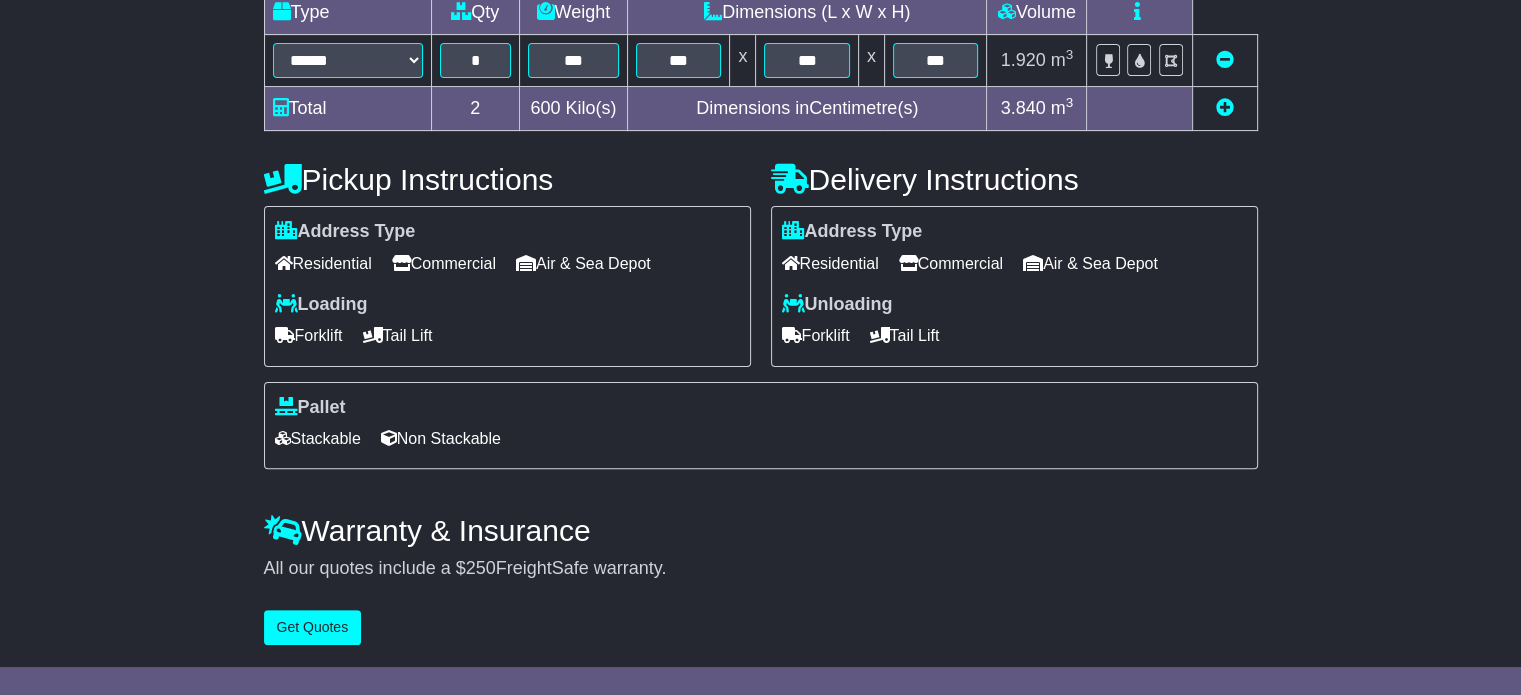 click on "Residential" at bounding box center [323, 263] 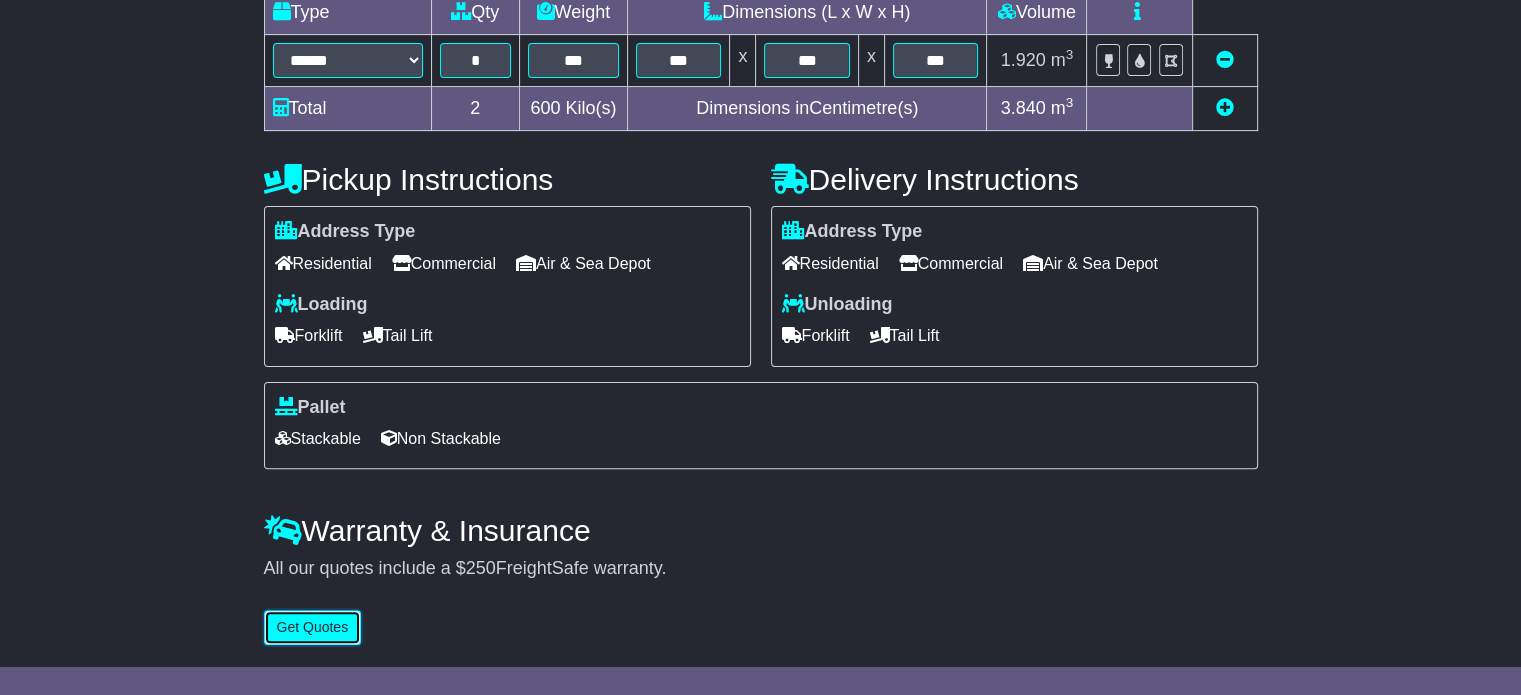 click on "Get Quotes" at bounding box center (313, 627) 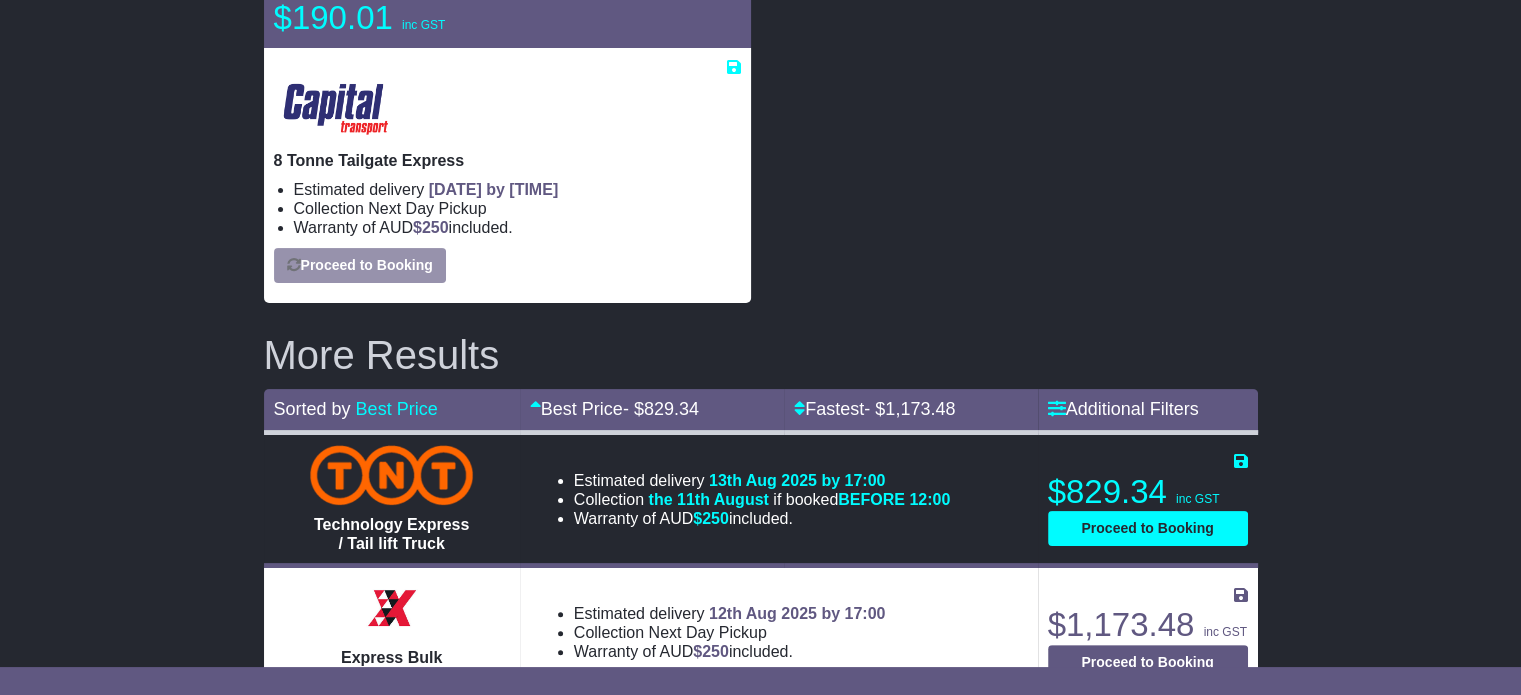 scroll, scrollTop: 200, scrollLeft: 0, axis: vertical 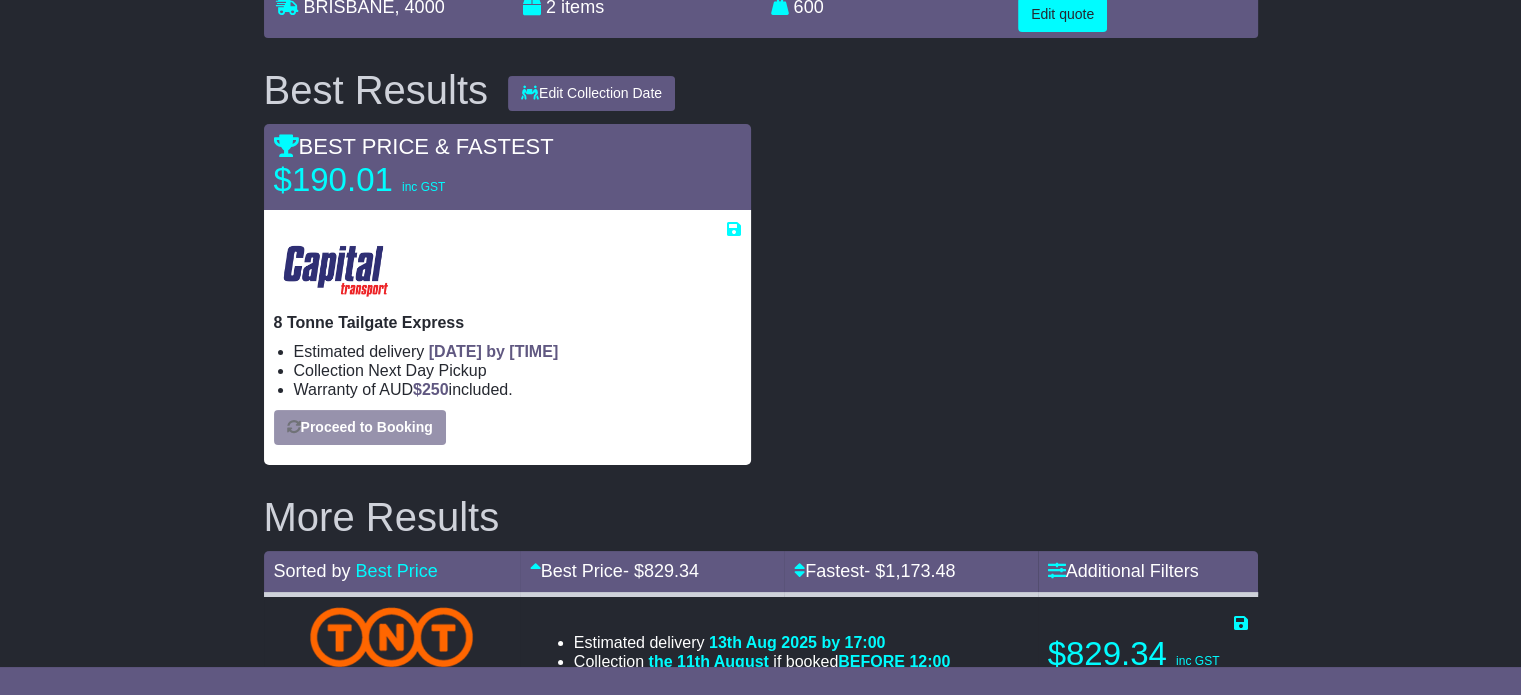 click at bounding box center [1014, 294] 